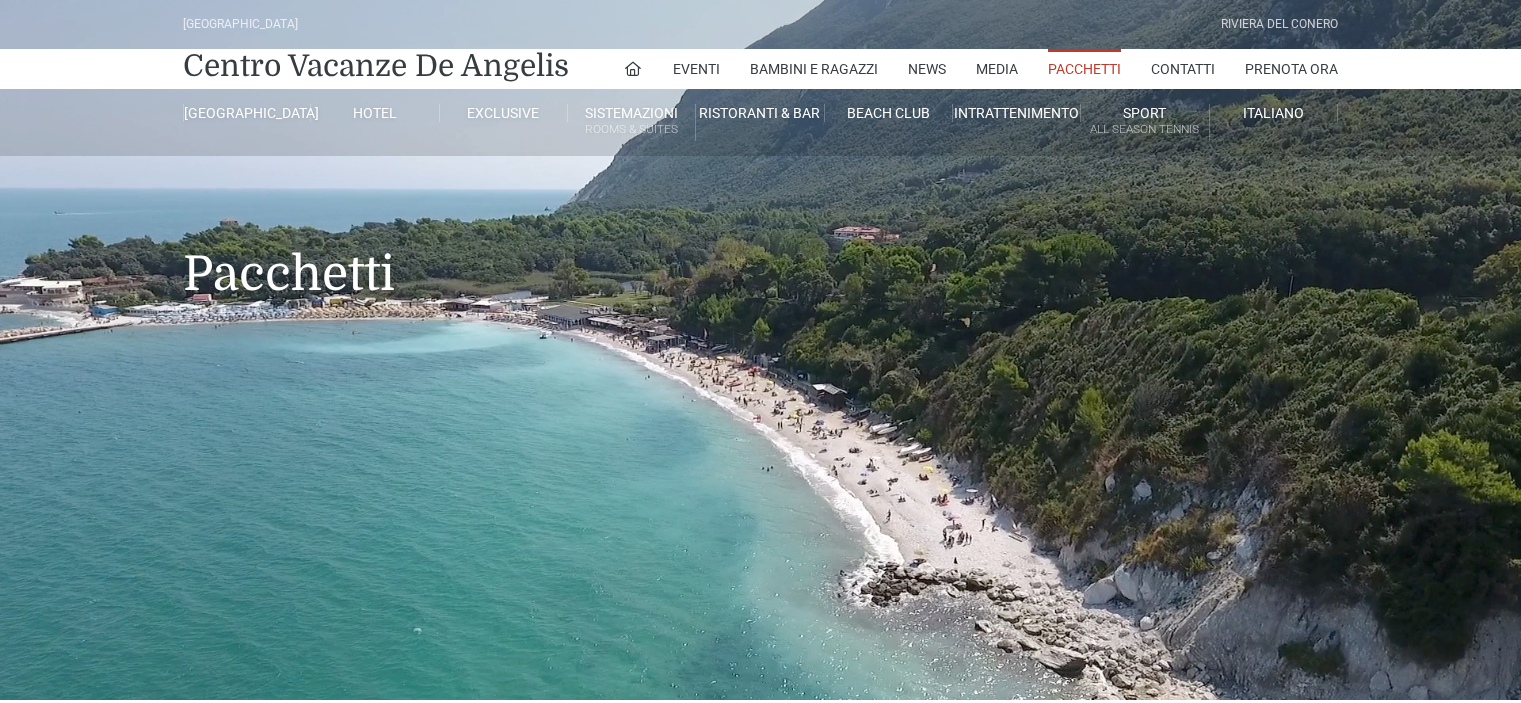 scroll, scrollTop: 0, scrollLeft: 0, axis: both 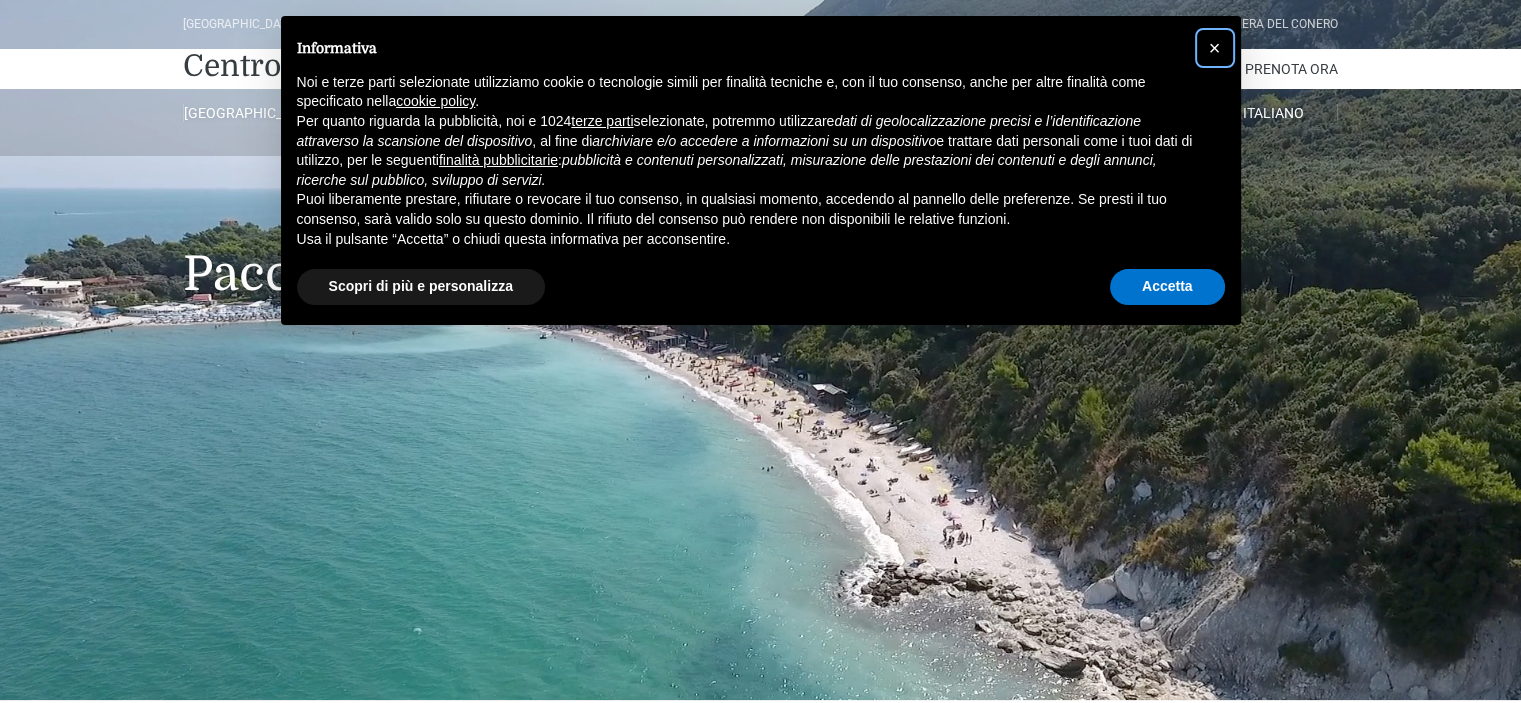 click on "×" at bounding box center [1215, 48] 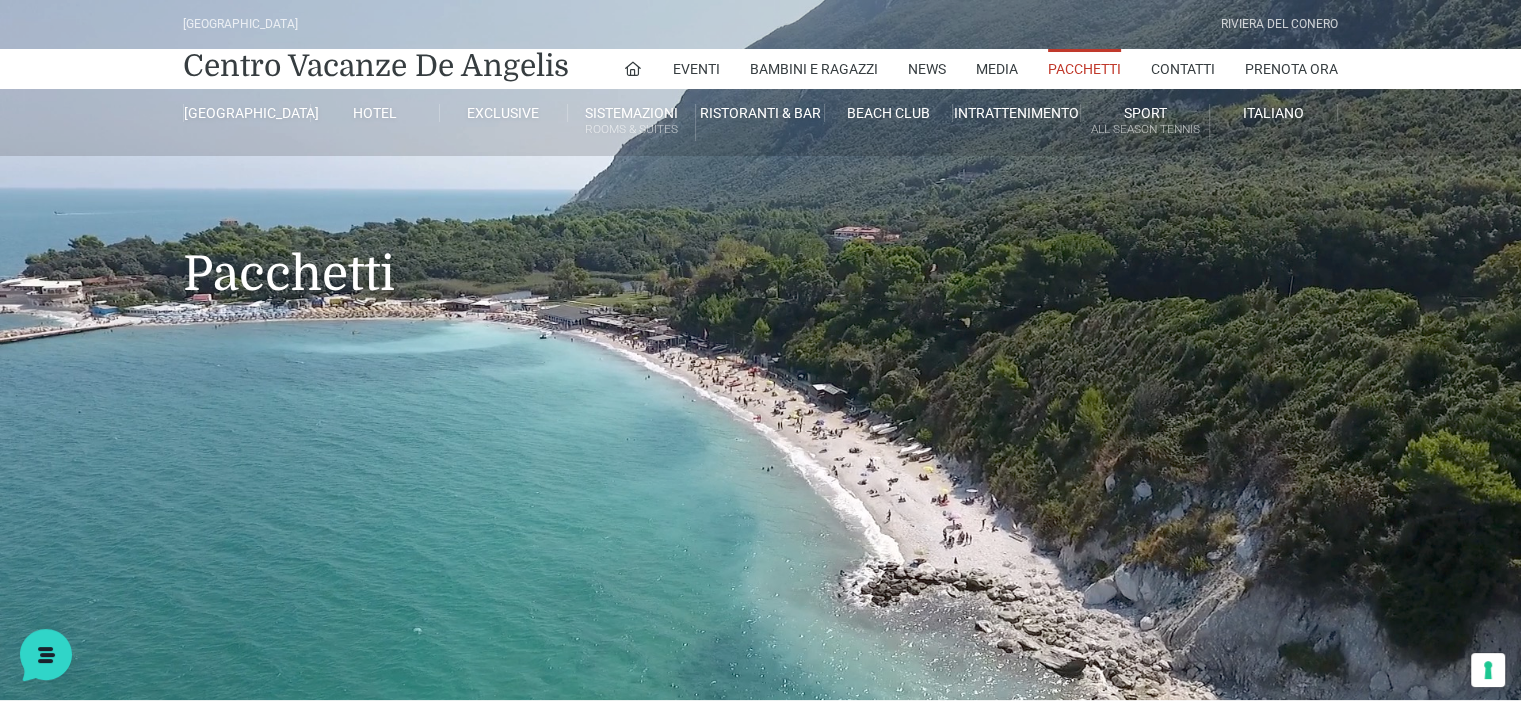 scroll, scrollTop: 0, scrollLeft: 0, axis: both 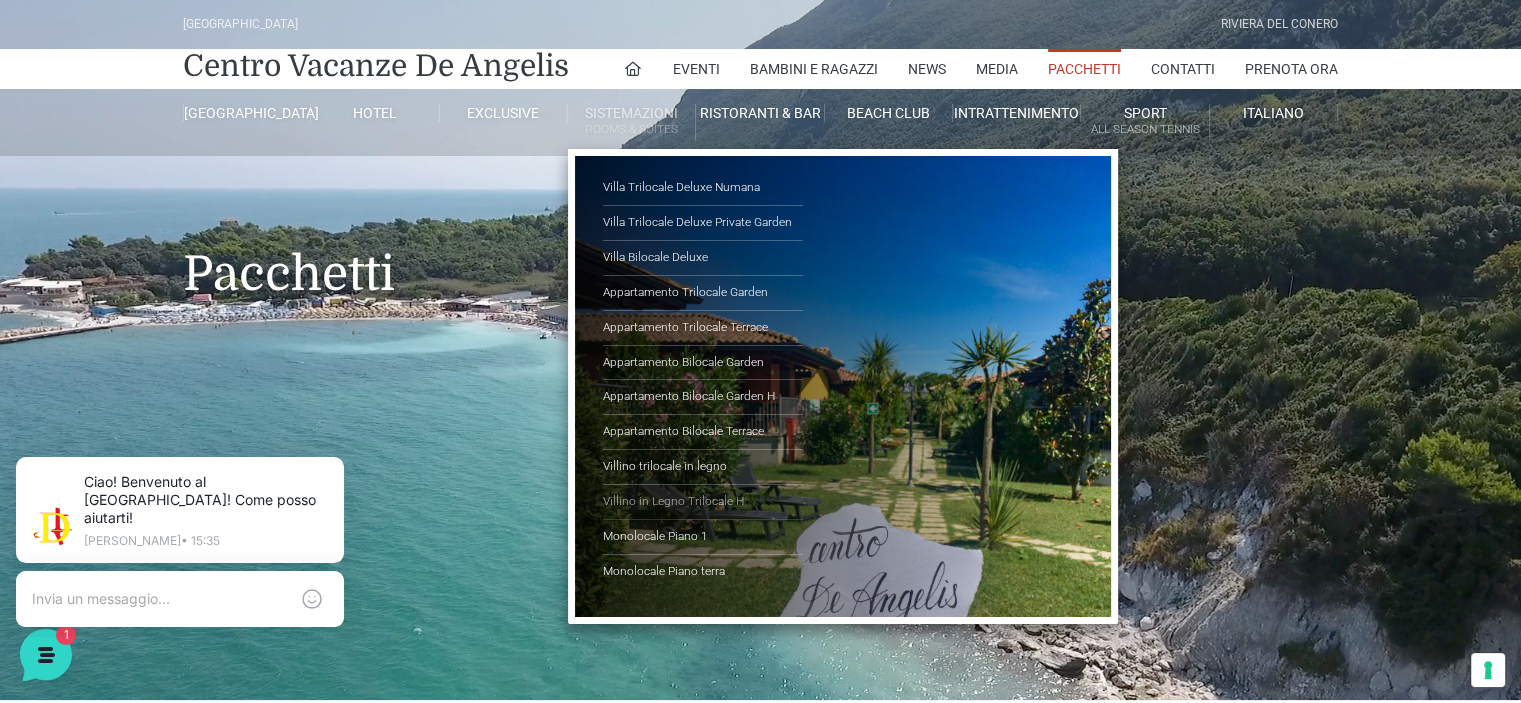 click on "Villino in Legno Trilocale H" at bounding box center [703, 502] 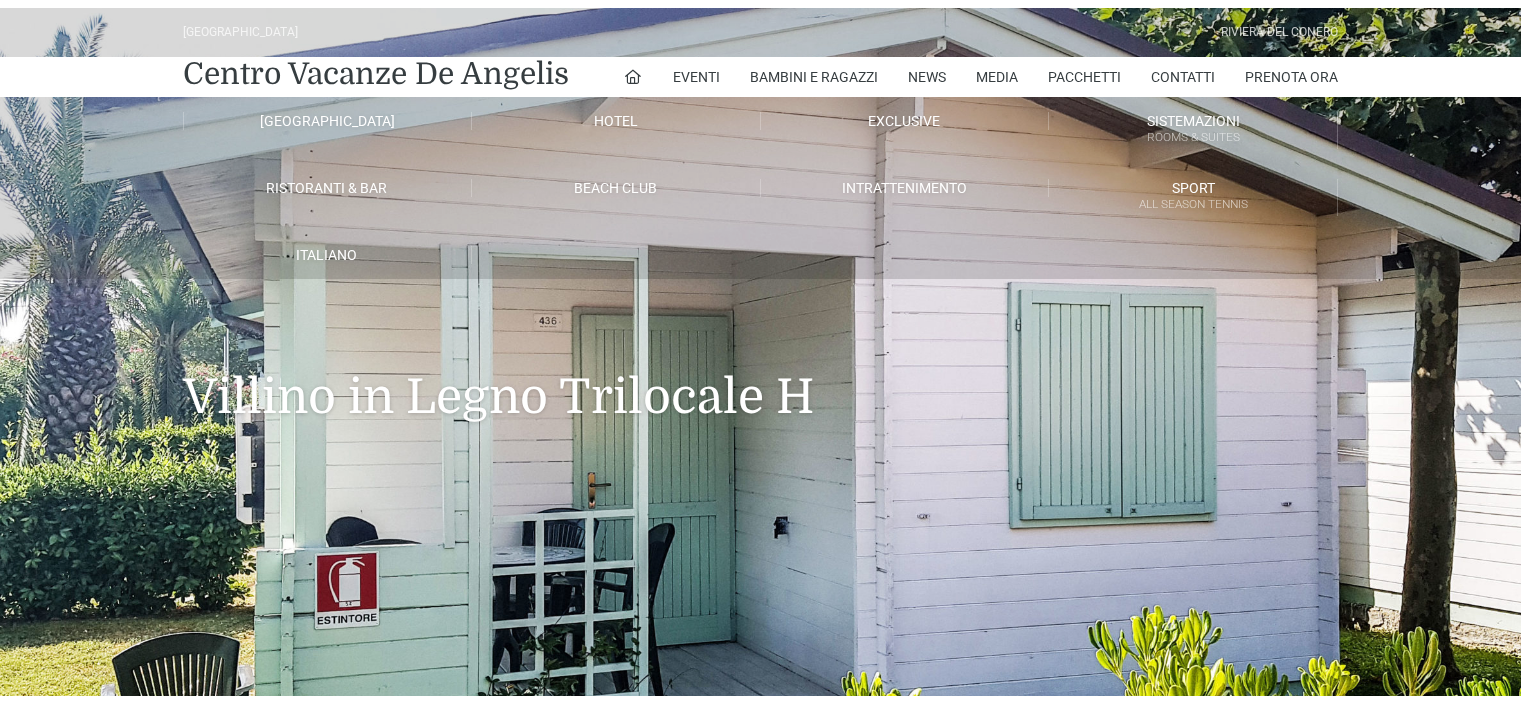 scroll, scrollTop: 0, scrollLeft: 0, axis: both 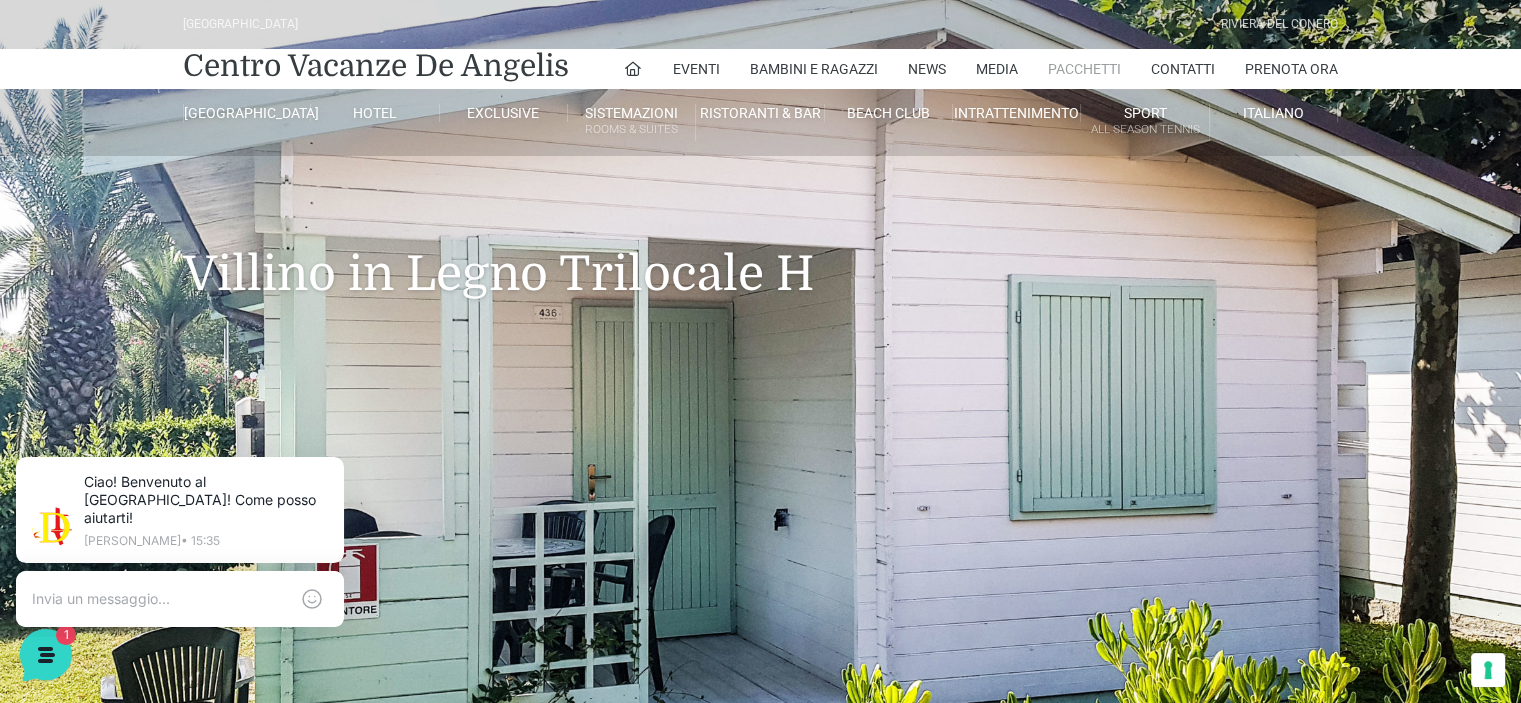 click on "Pacchetti" at bounding box center (1084, 69) 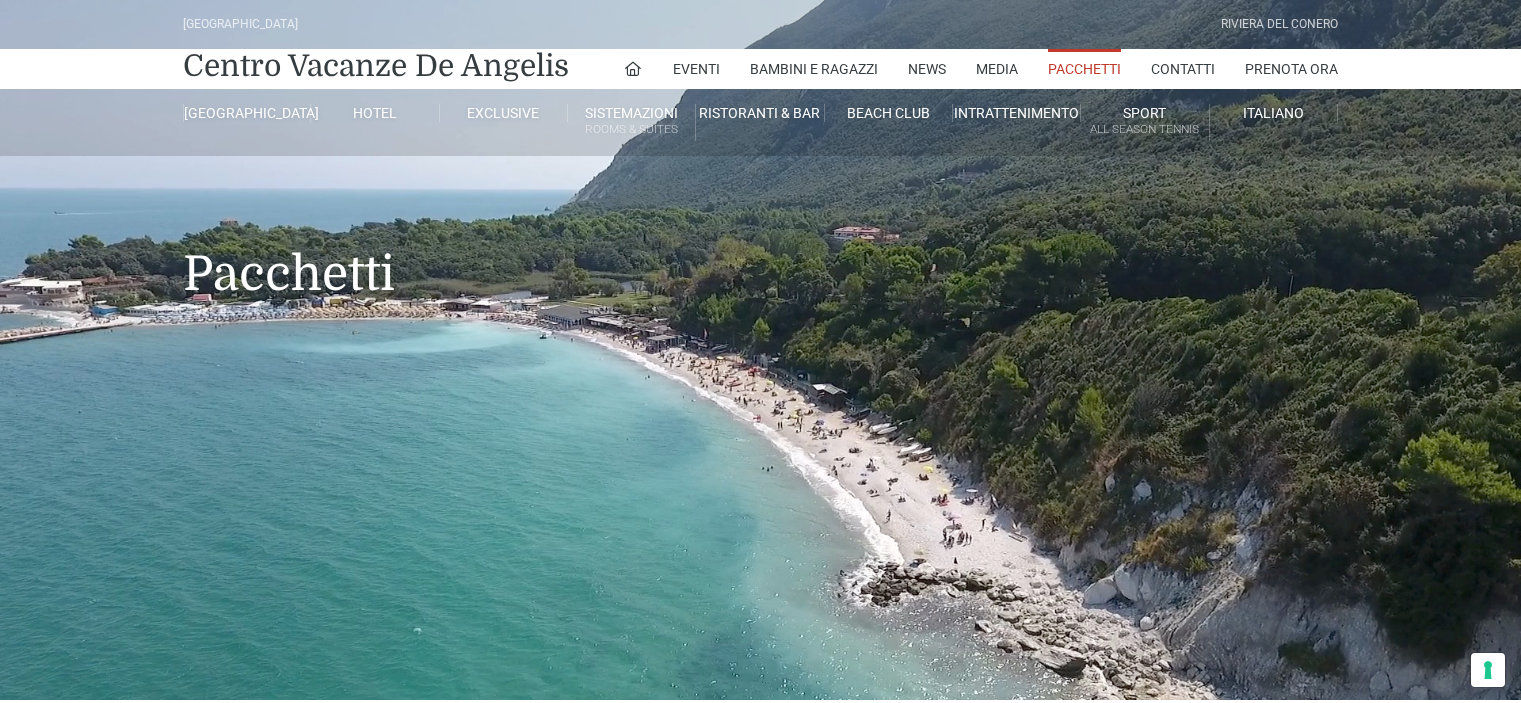 scroll, scrollTop: 0, scrollLeft: 0, axis: both 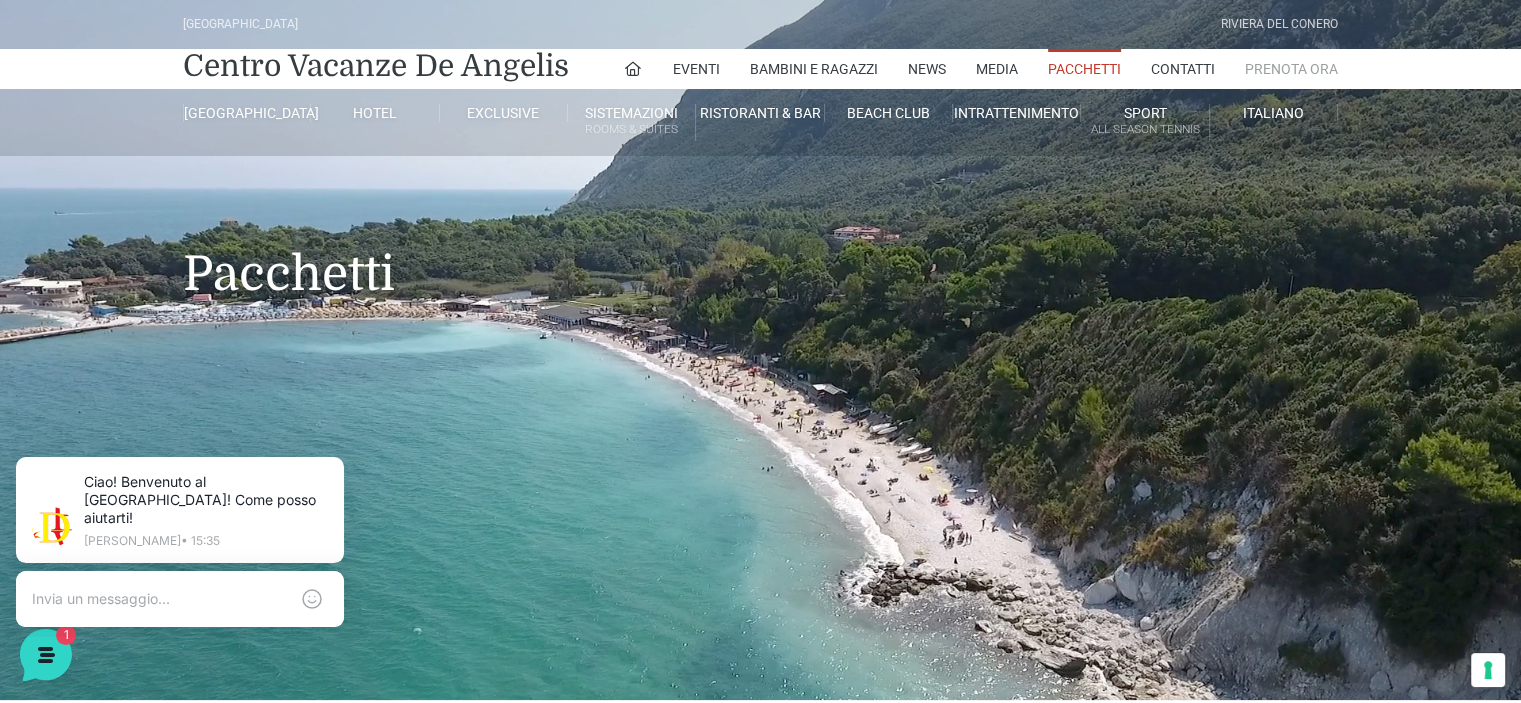 click on "Prenota Ora" at bounding box center (1291, 69) 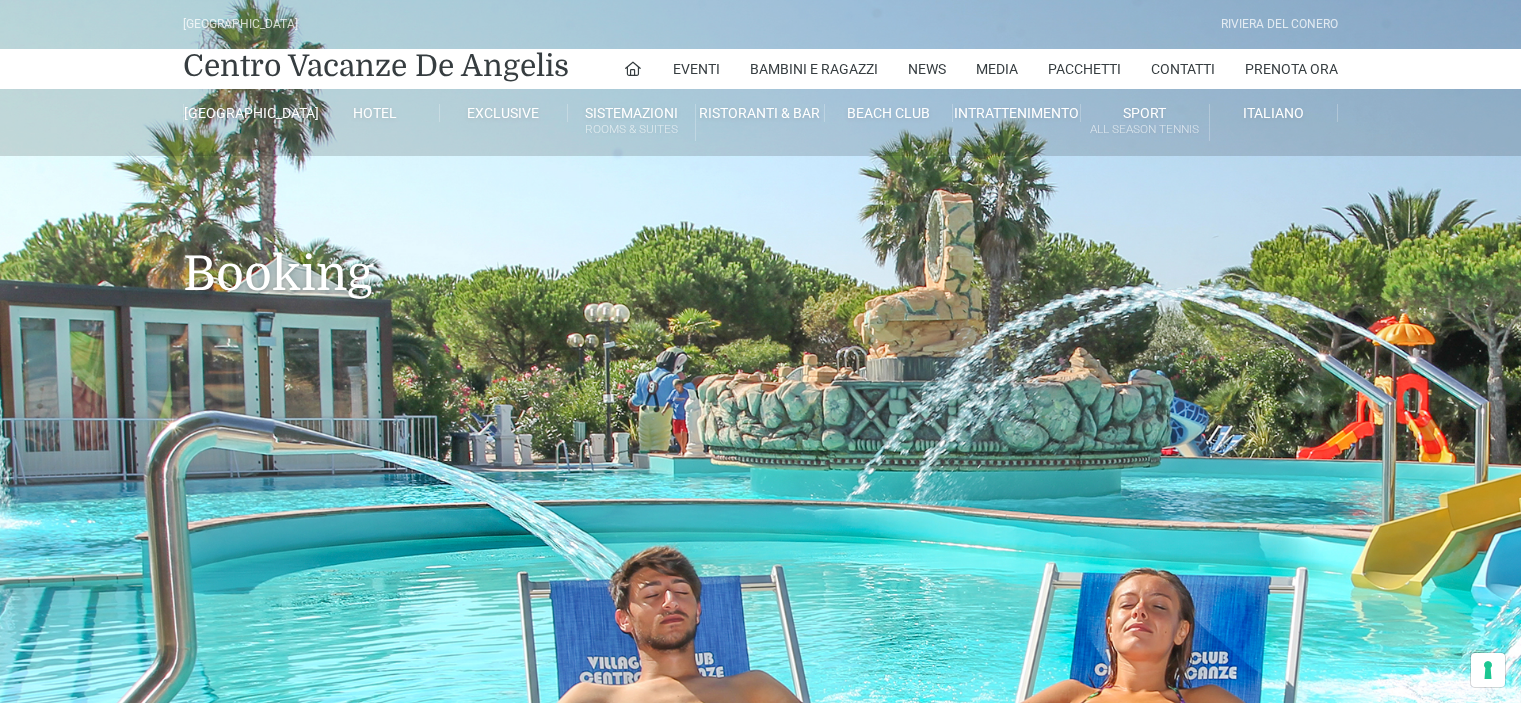 scroll, scrollTop: 0, scrollLeft: 0, axis: both 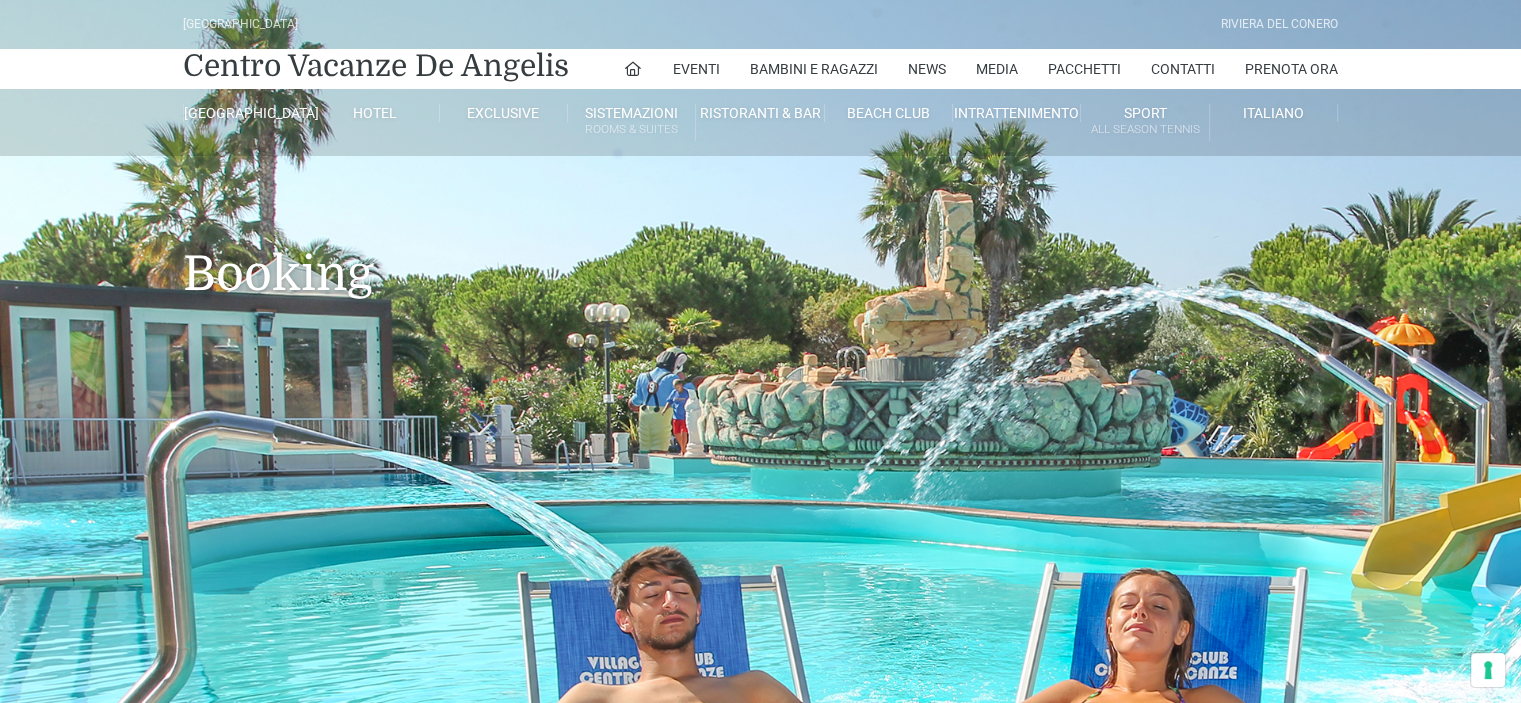 type on "30/07/2025" 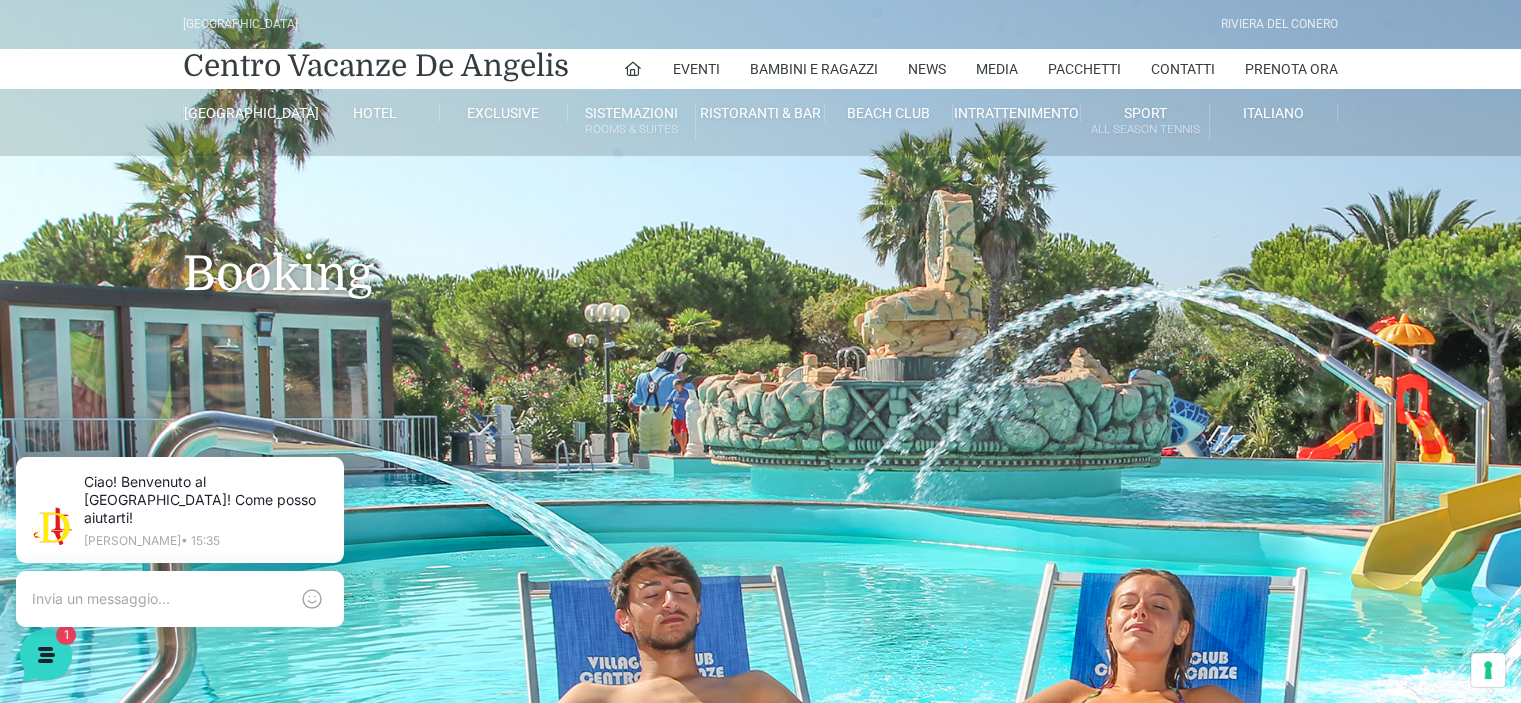 scroll, scrollTop: 0, scrollLeft: 0, axis: both 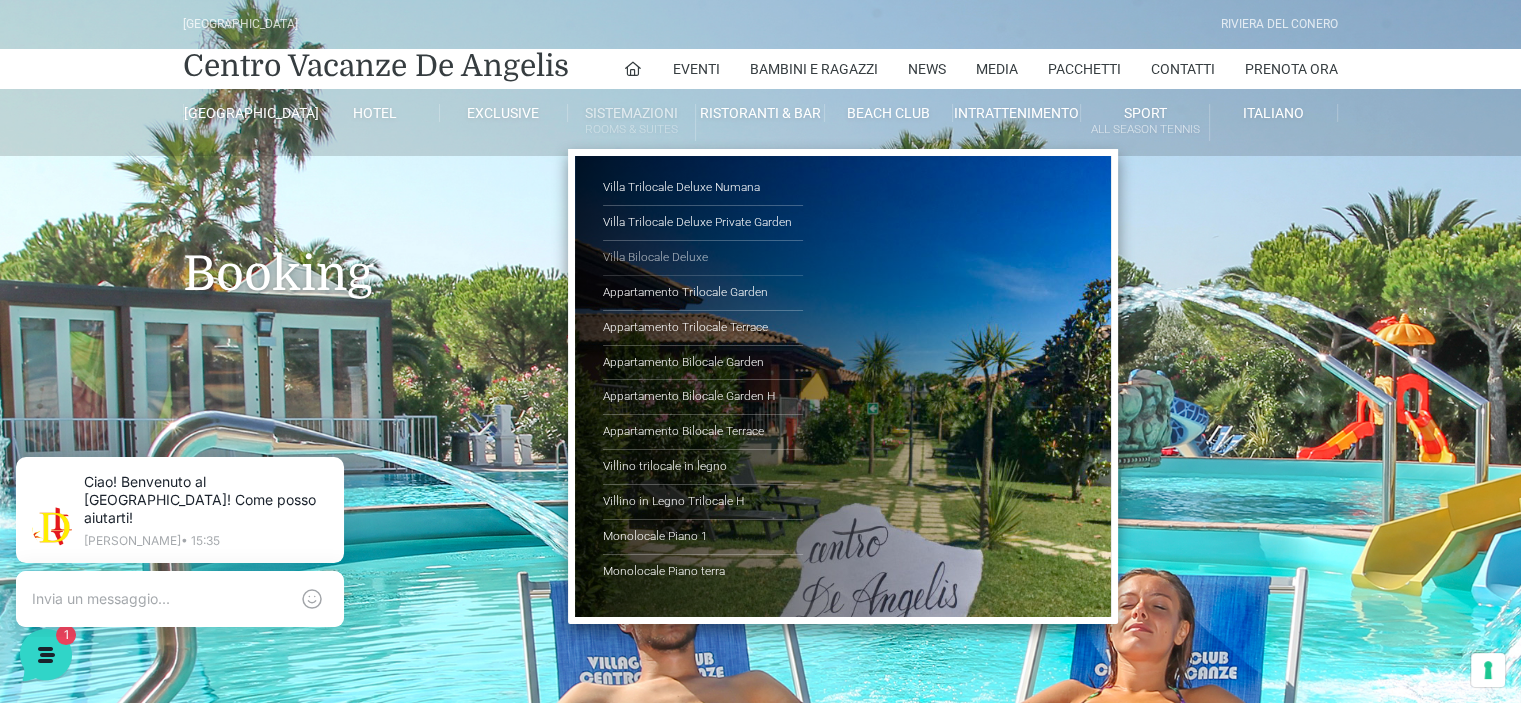 click on "Villa Bilocale Deluxe" at bounding box center [703, 258] 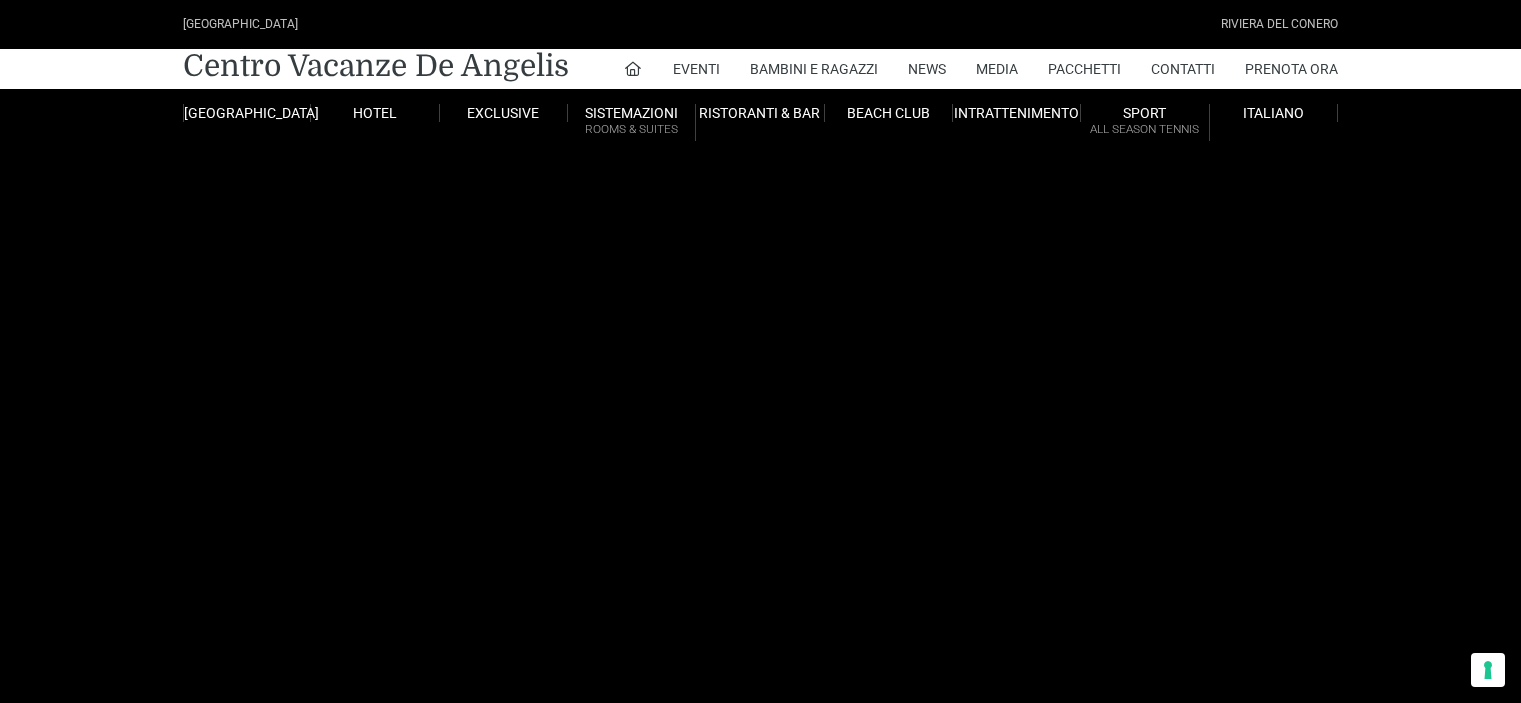 scroll, scrollTop: 0, scrollLeft: 0, axis: both 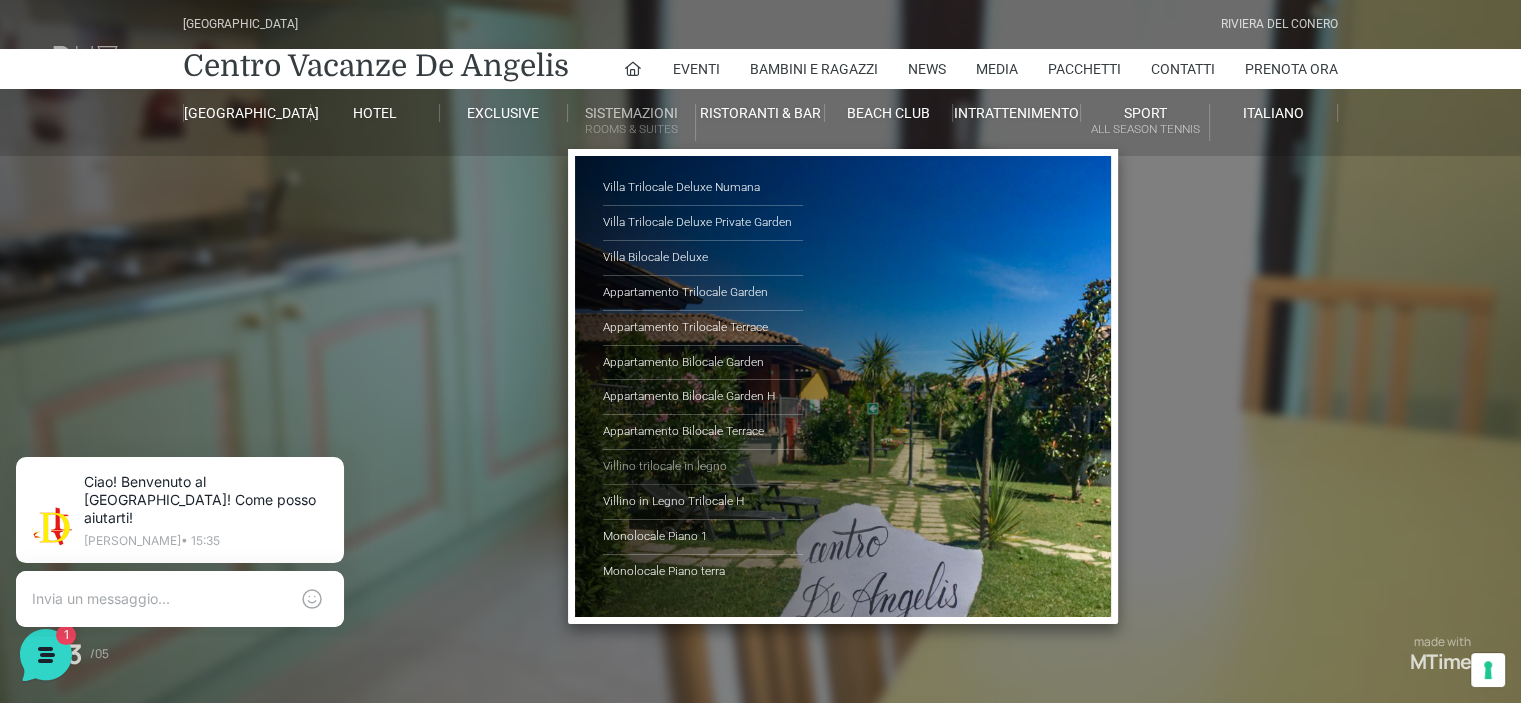 click on "Villino trilocale in legno" at bounding box center [703, 467] 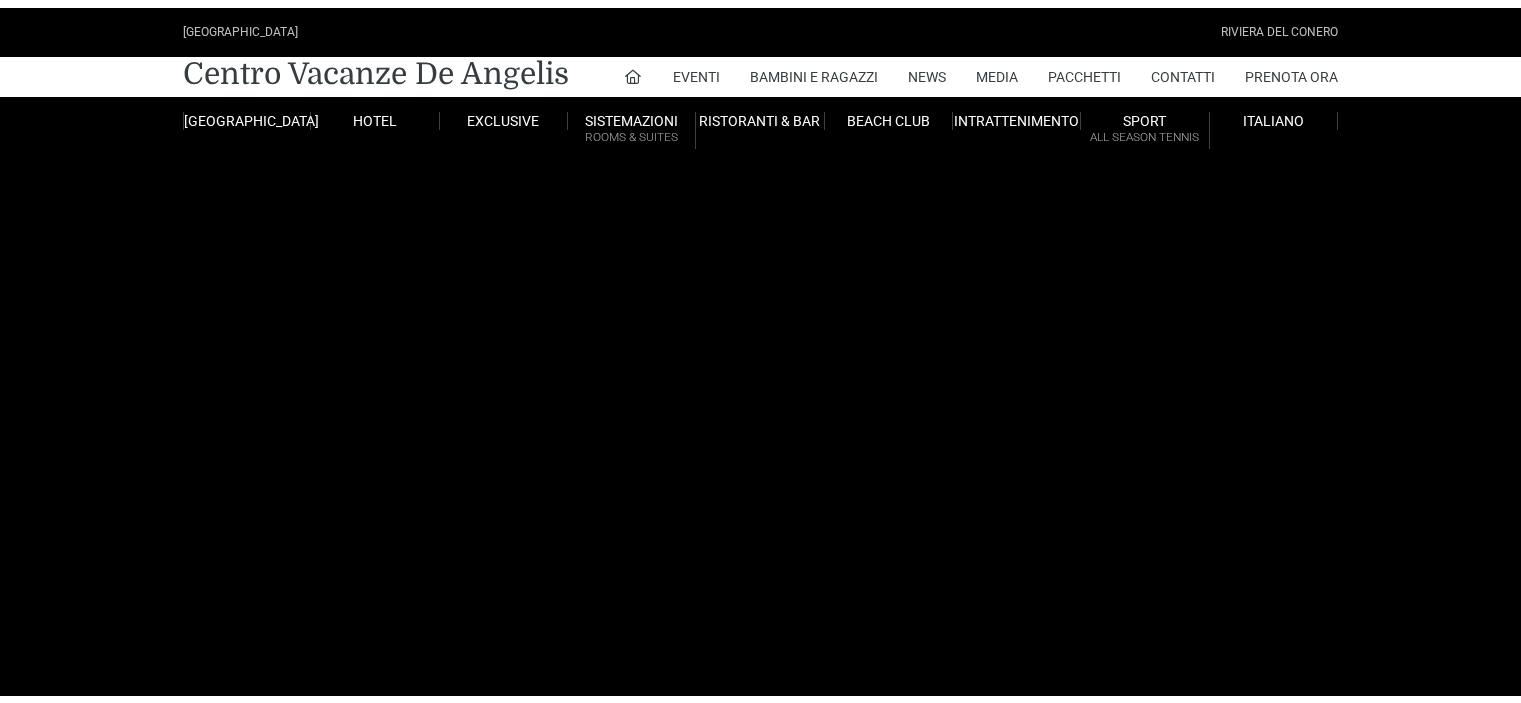 scroll, scrollTop: 0, scrollLeft: 0, axis: both 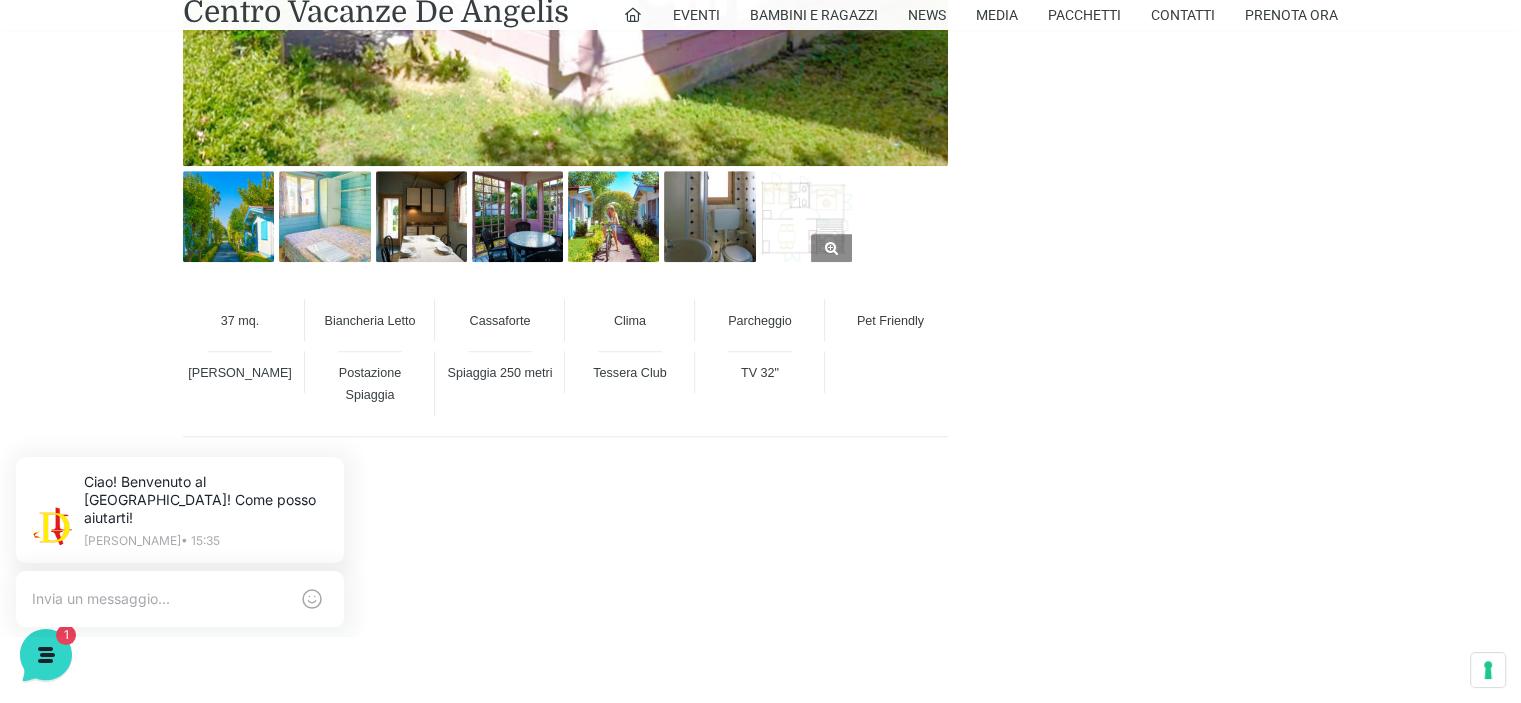 click at bounding box center (806, 216) 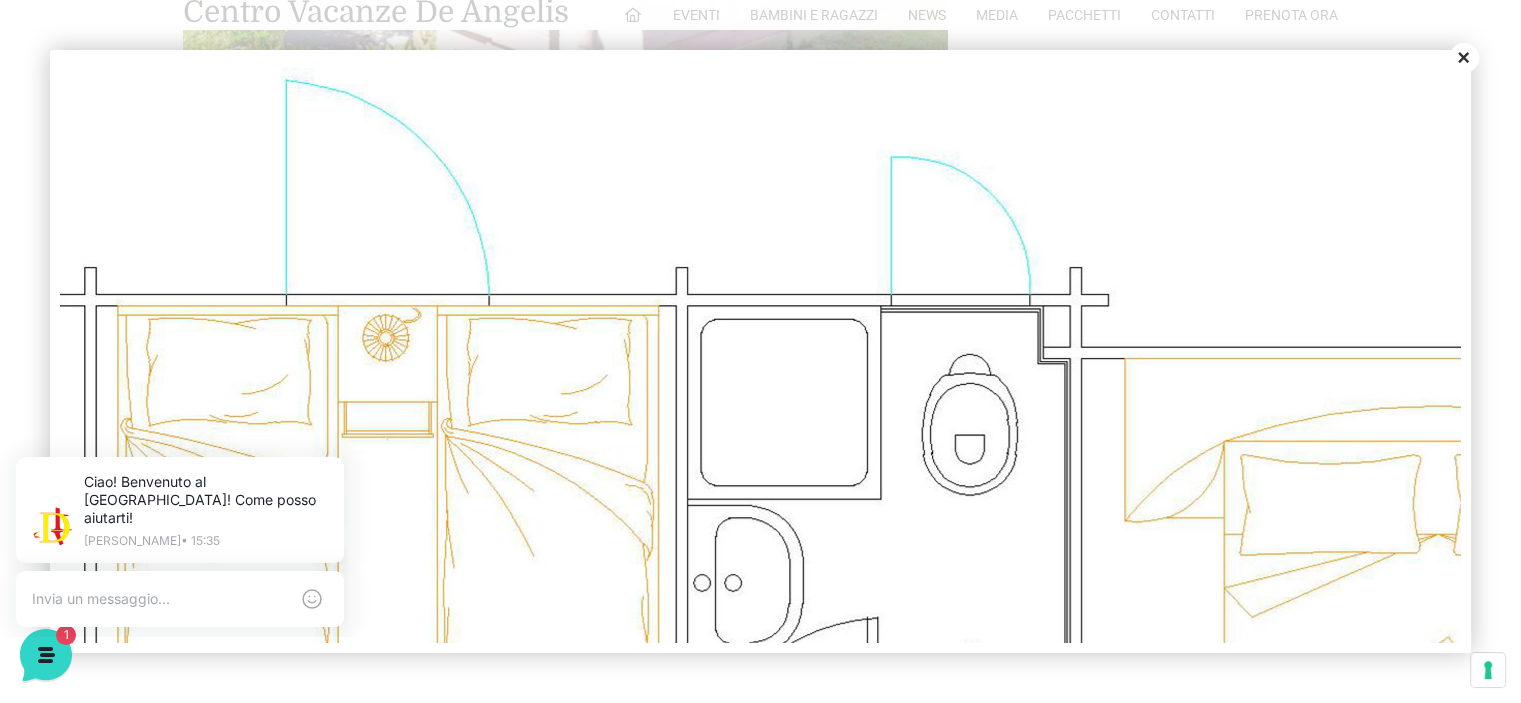 scroll, scrollTop: 0, scrollLeft: 0, axis: both 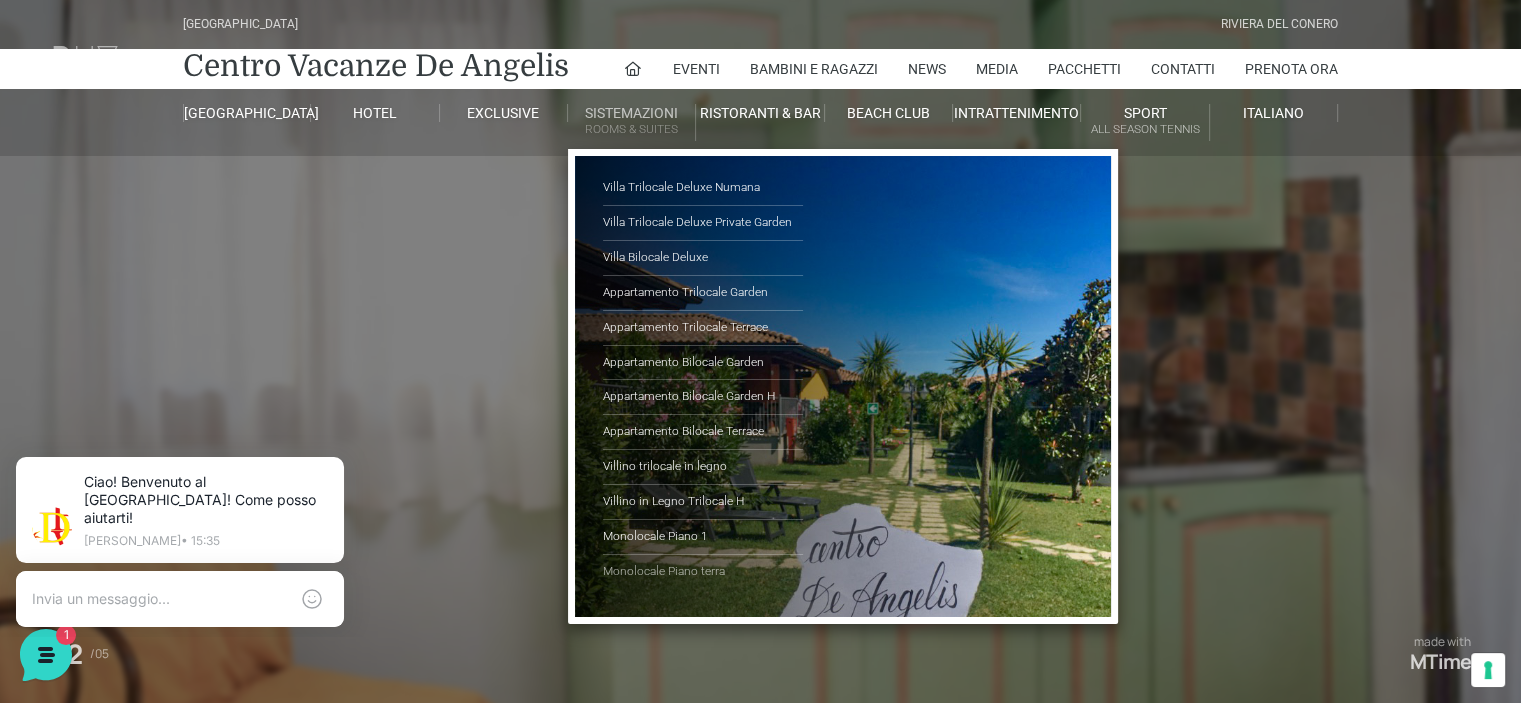 click on "Monolocale Piano terra" at bounding box center (703, 572) 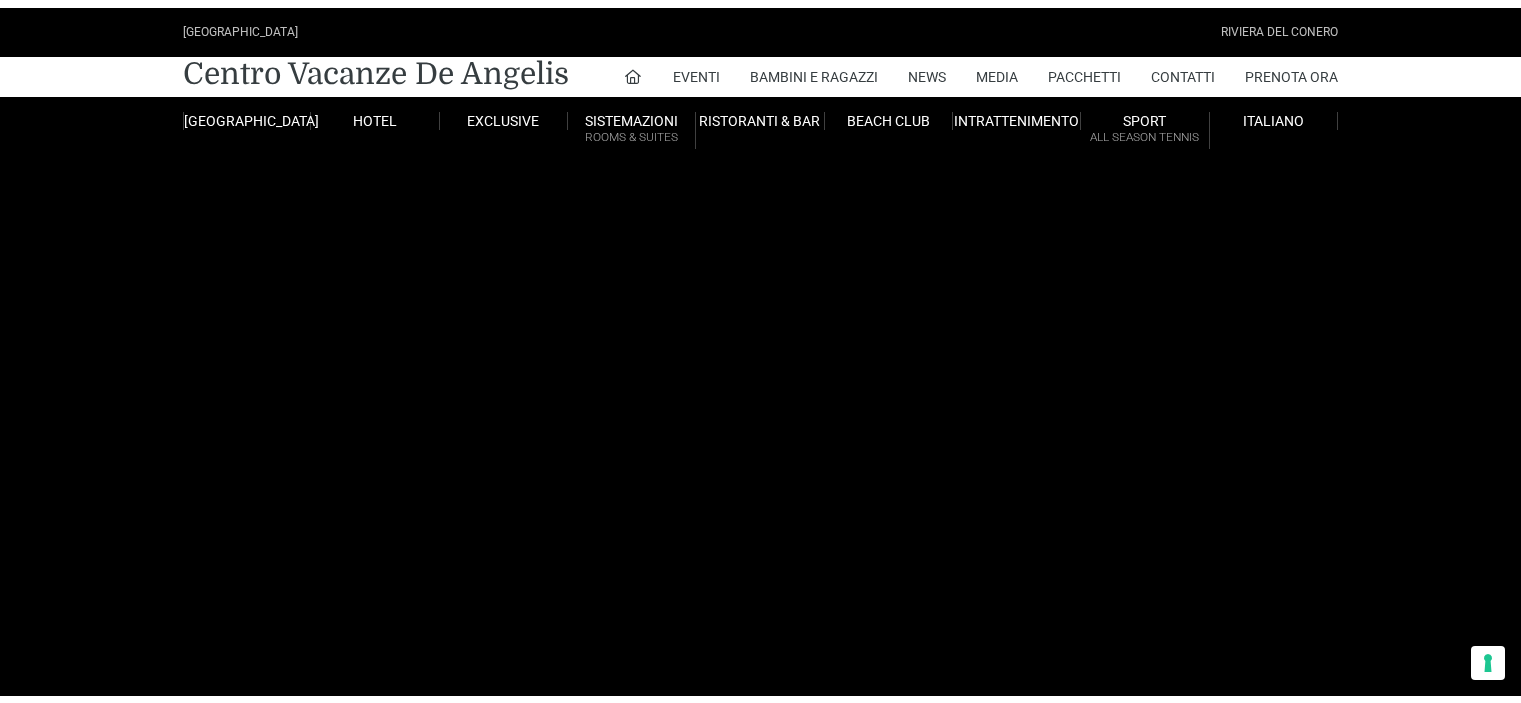 scroll, scrollTop: 0, scrollLeft: 0, axis: both 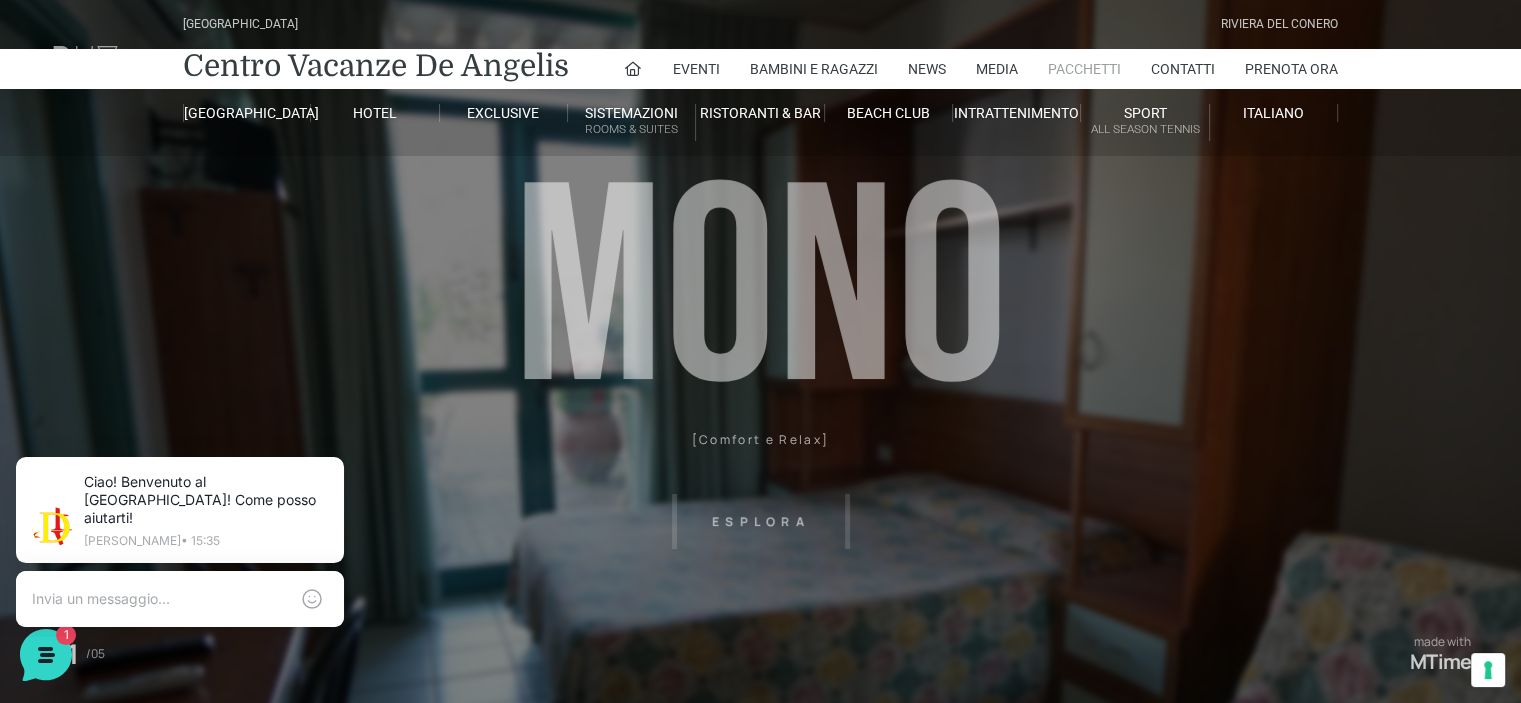 click on "Pacchetti" at bounding box center (1084, 69) 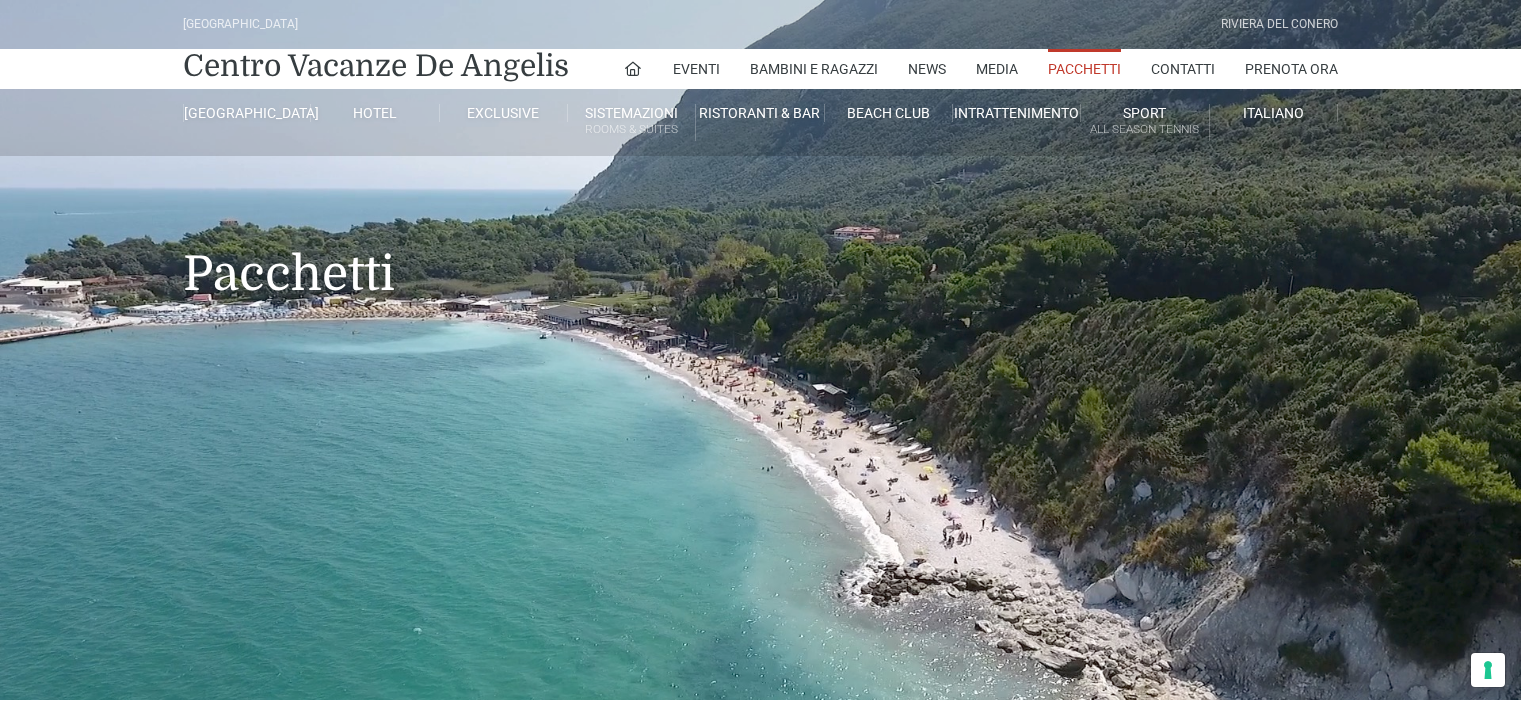 scroll, scrollTop: 0, scrollLeft: 0, axis: both 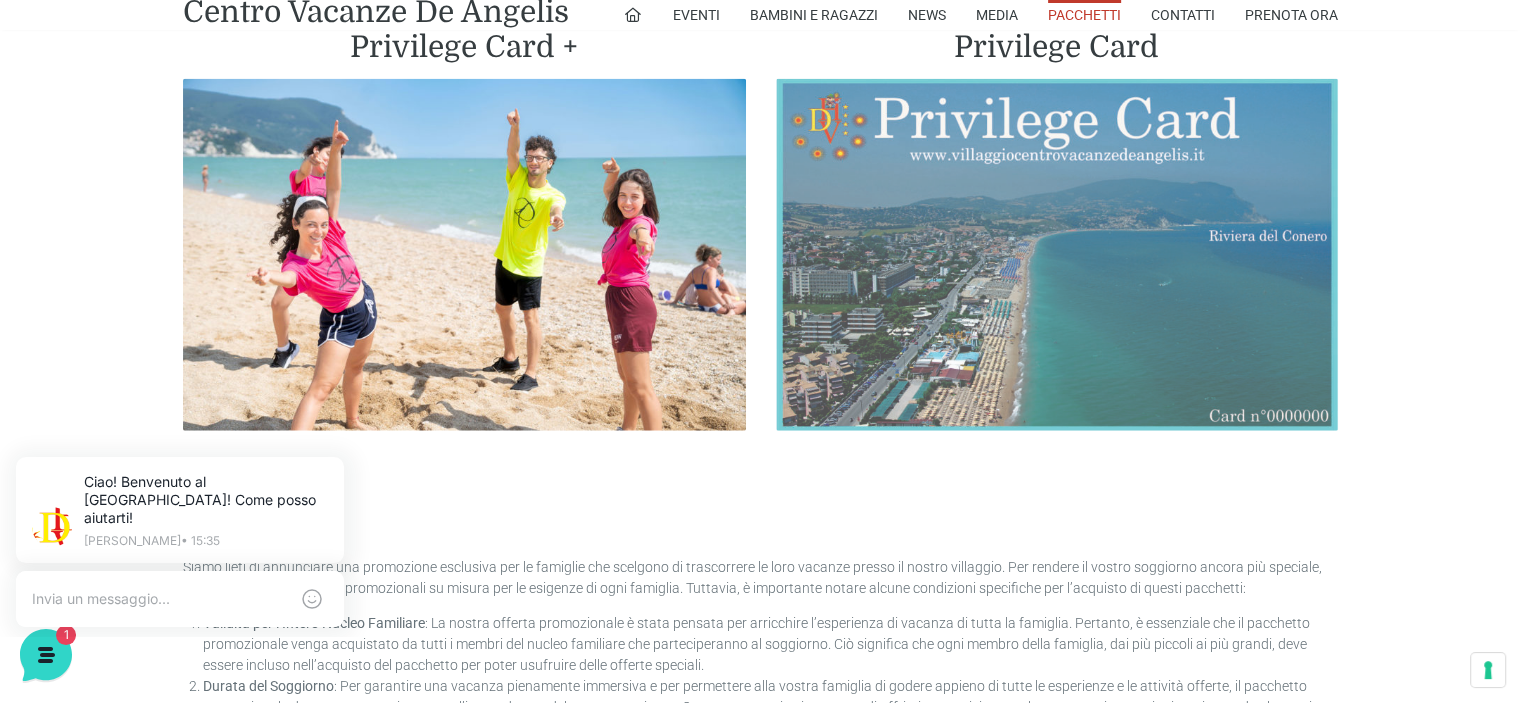 click at bounding box center [1057, 255] 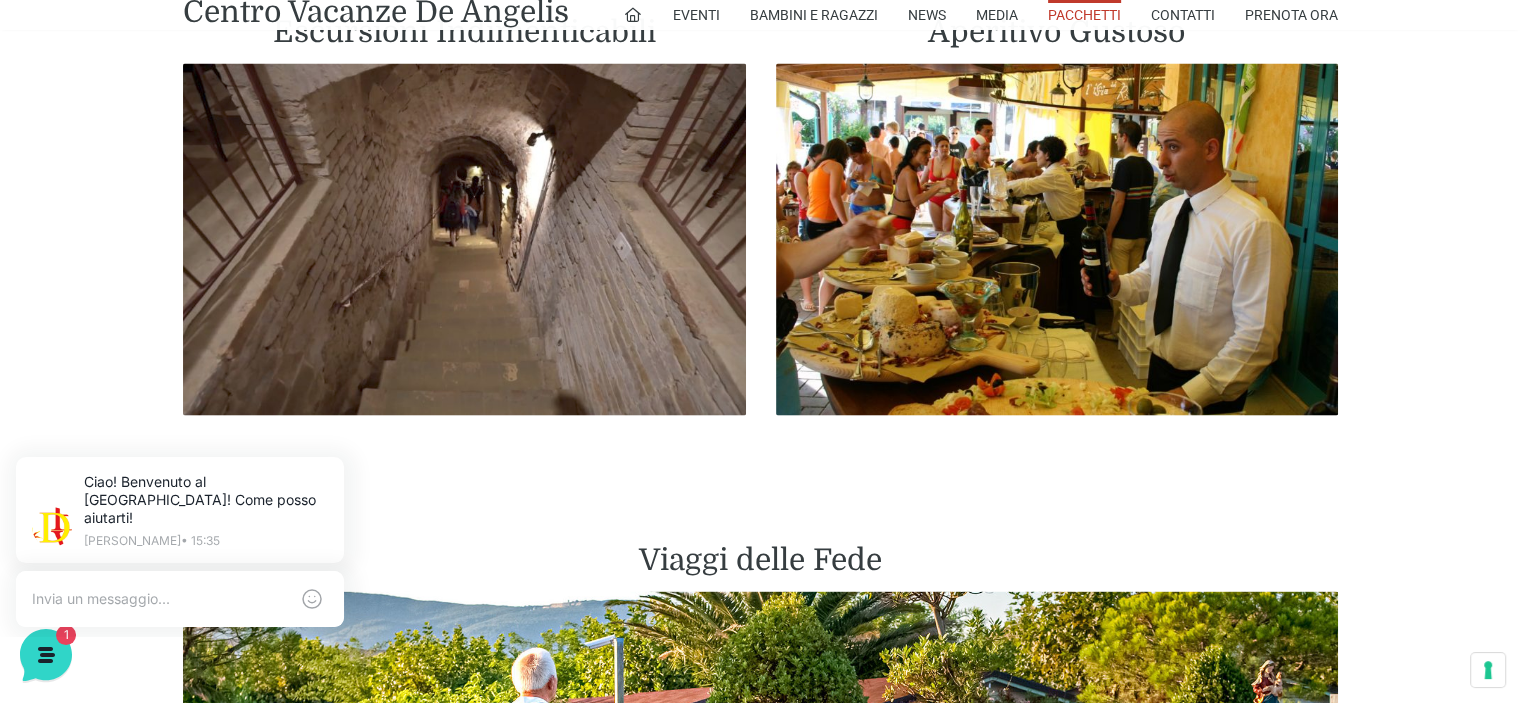 scroll, scrollTop: 3700, scrollLeft: 0, axis: vertical 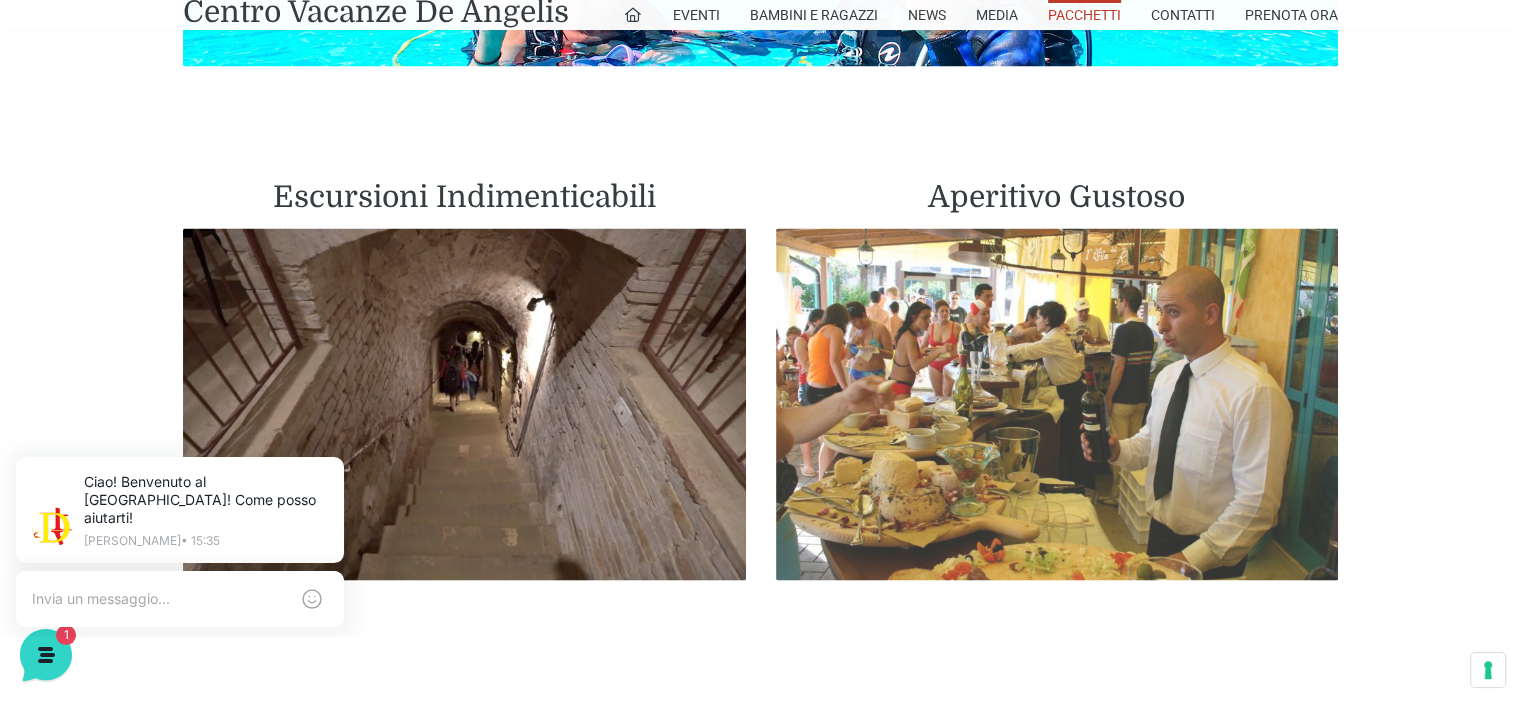 click at bounding box center [1057, 404] 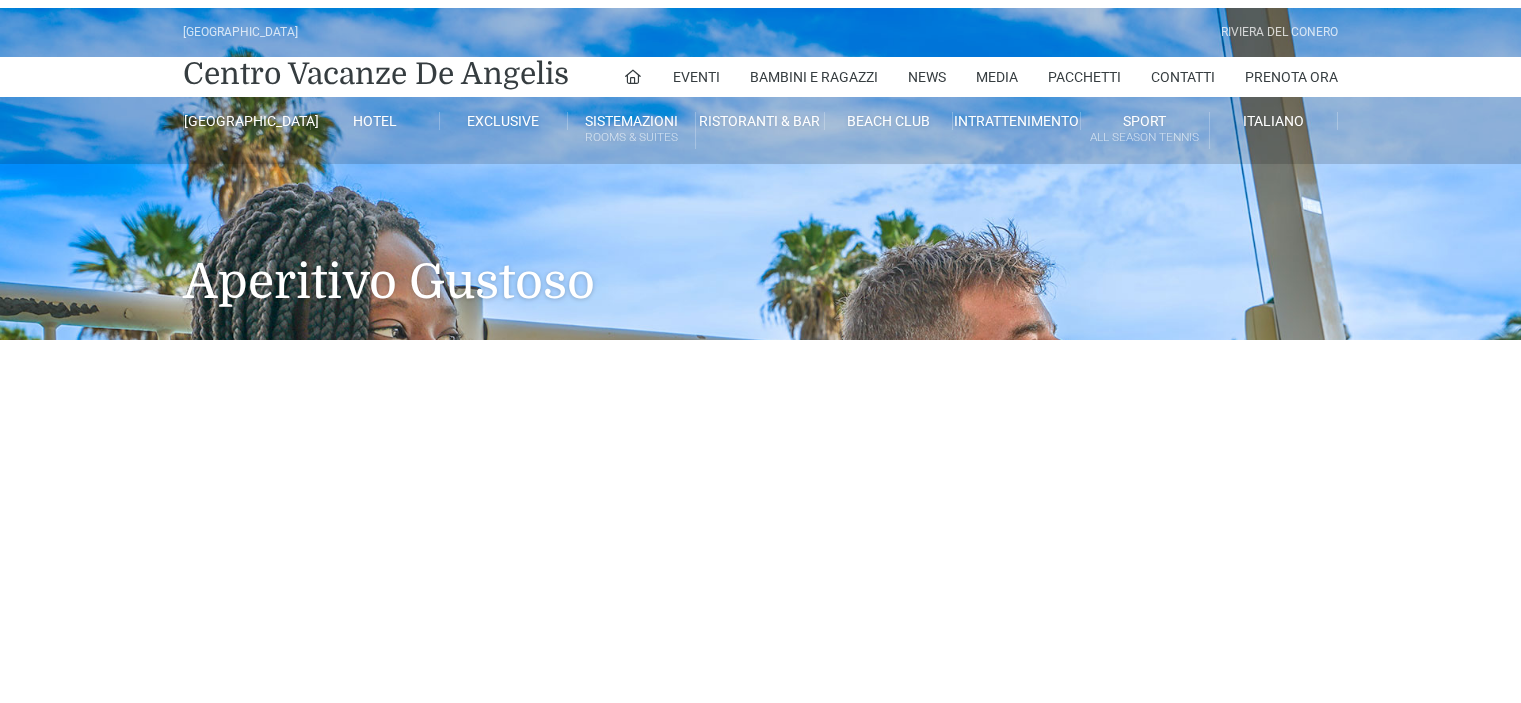 scroll, scrollTop: 0, scrollLeft: 0, axis: both 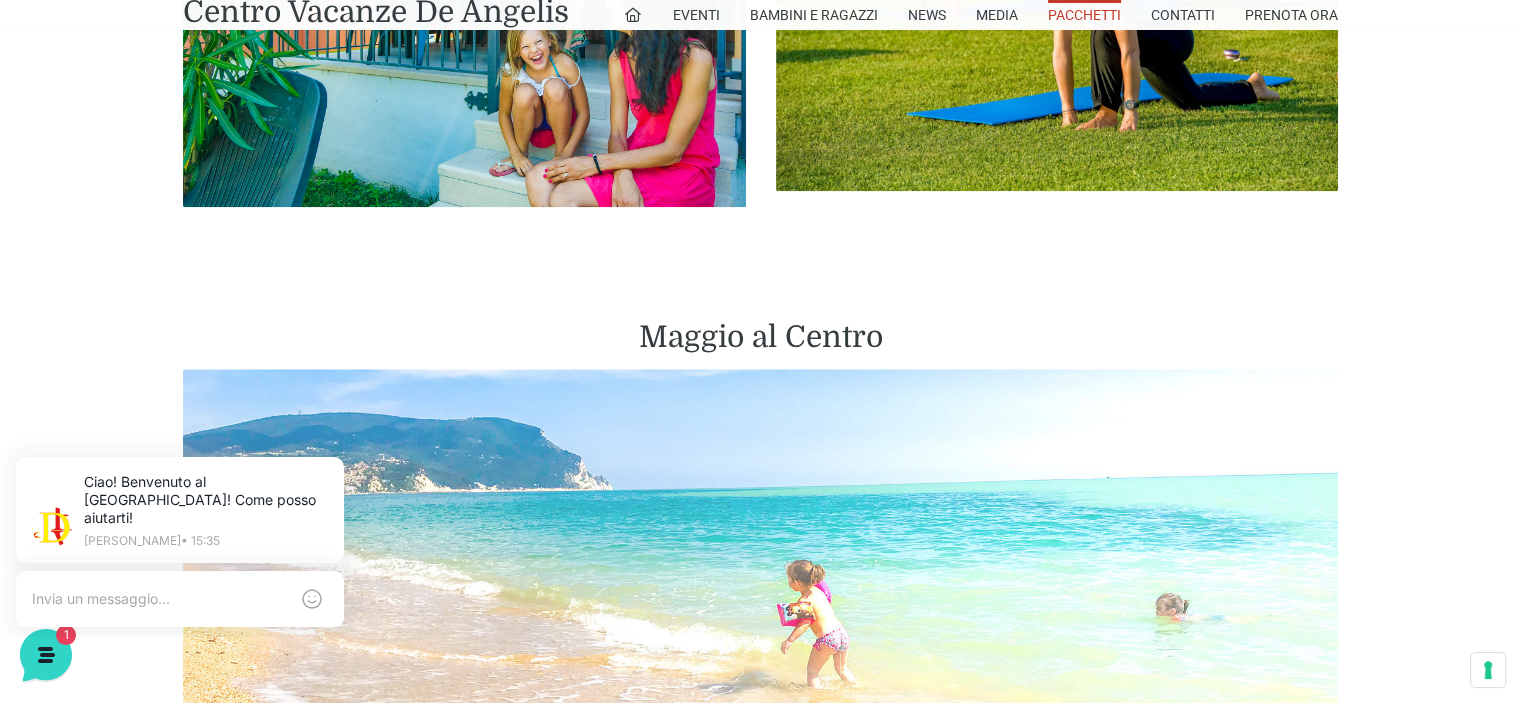 click at bounding box center (760, 549) 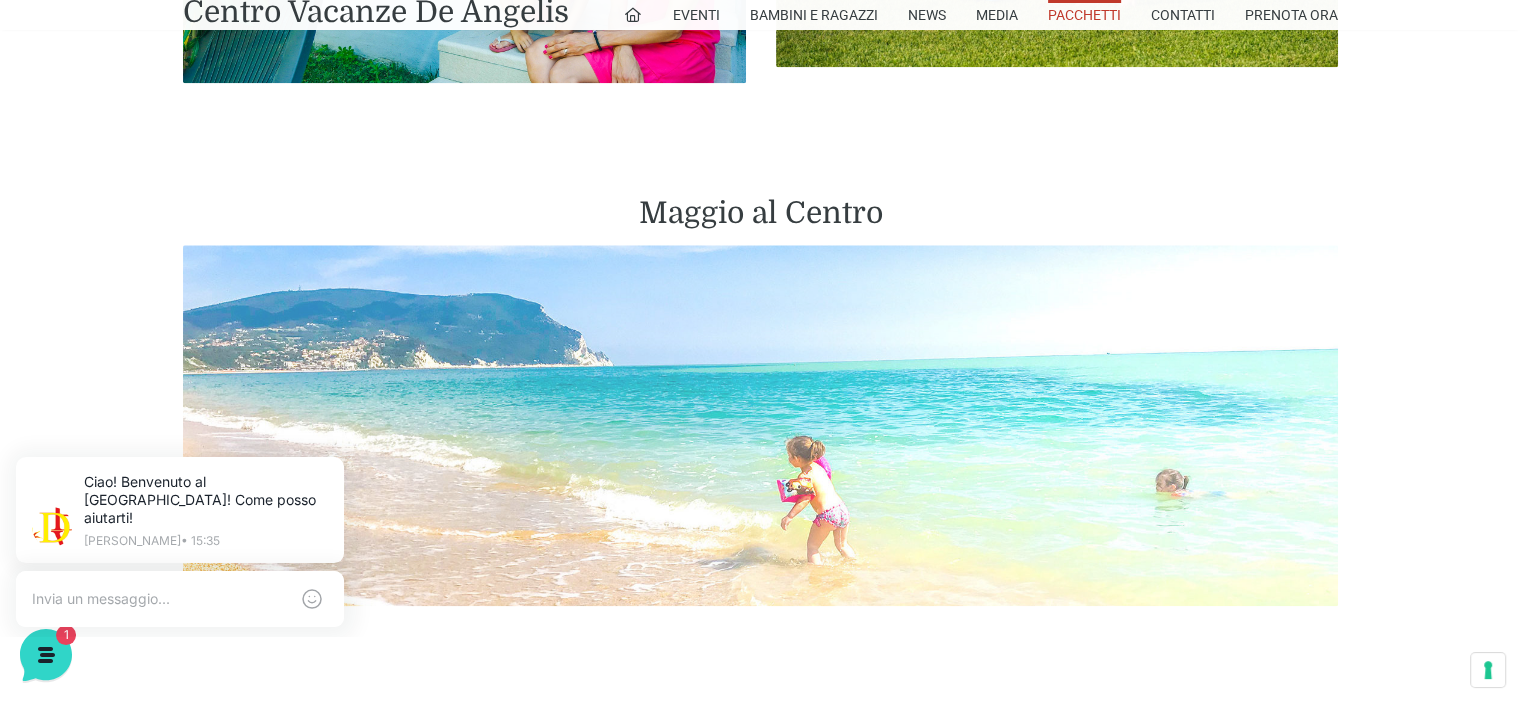 scroll, scrollTop: 2300, scrollLeft: 0, axis: vertical 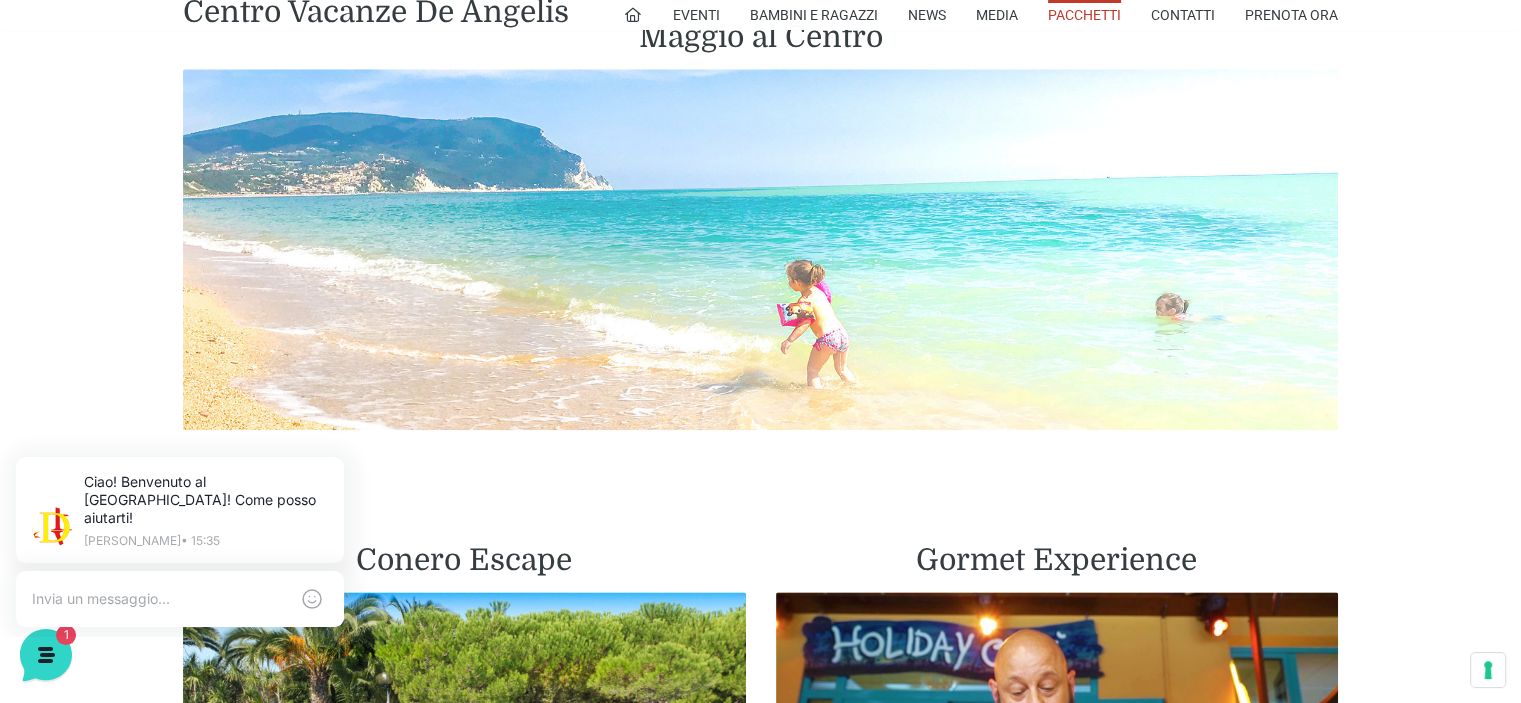 click at bounding box center [760, 249] 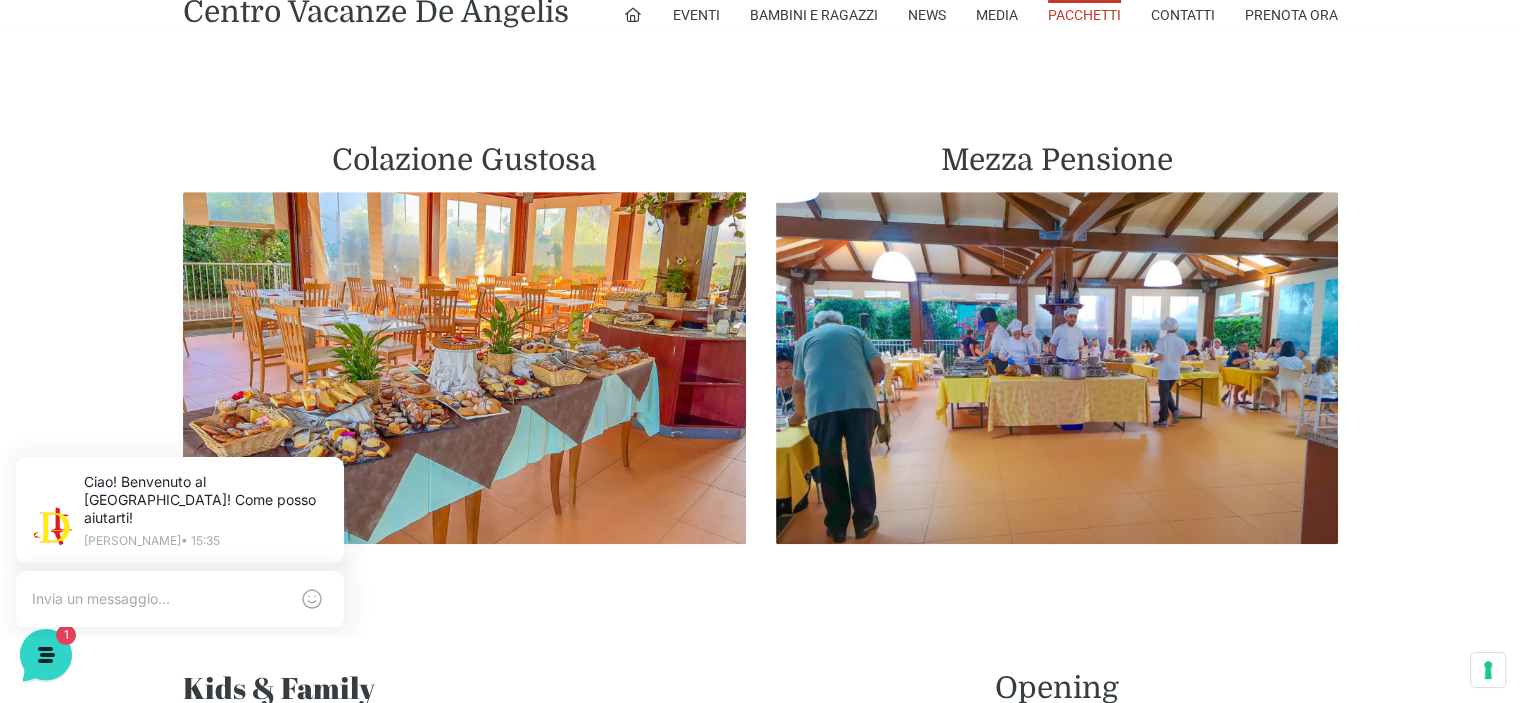 scroll, scrollTop: 1200, scrollLeft: 0, axis: vertical 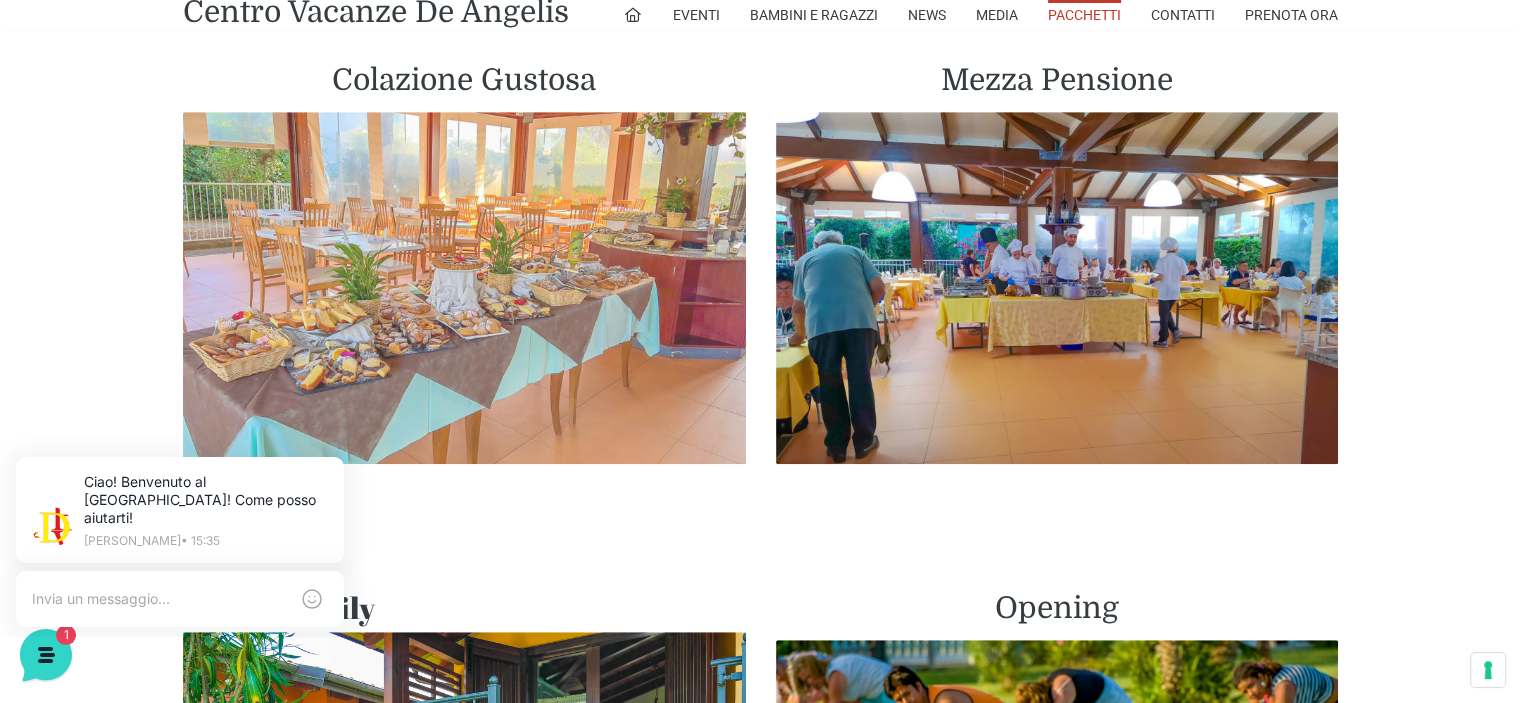 click at bounding box center [464, 288] 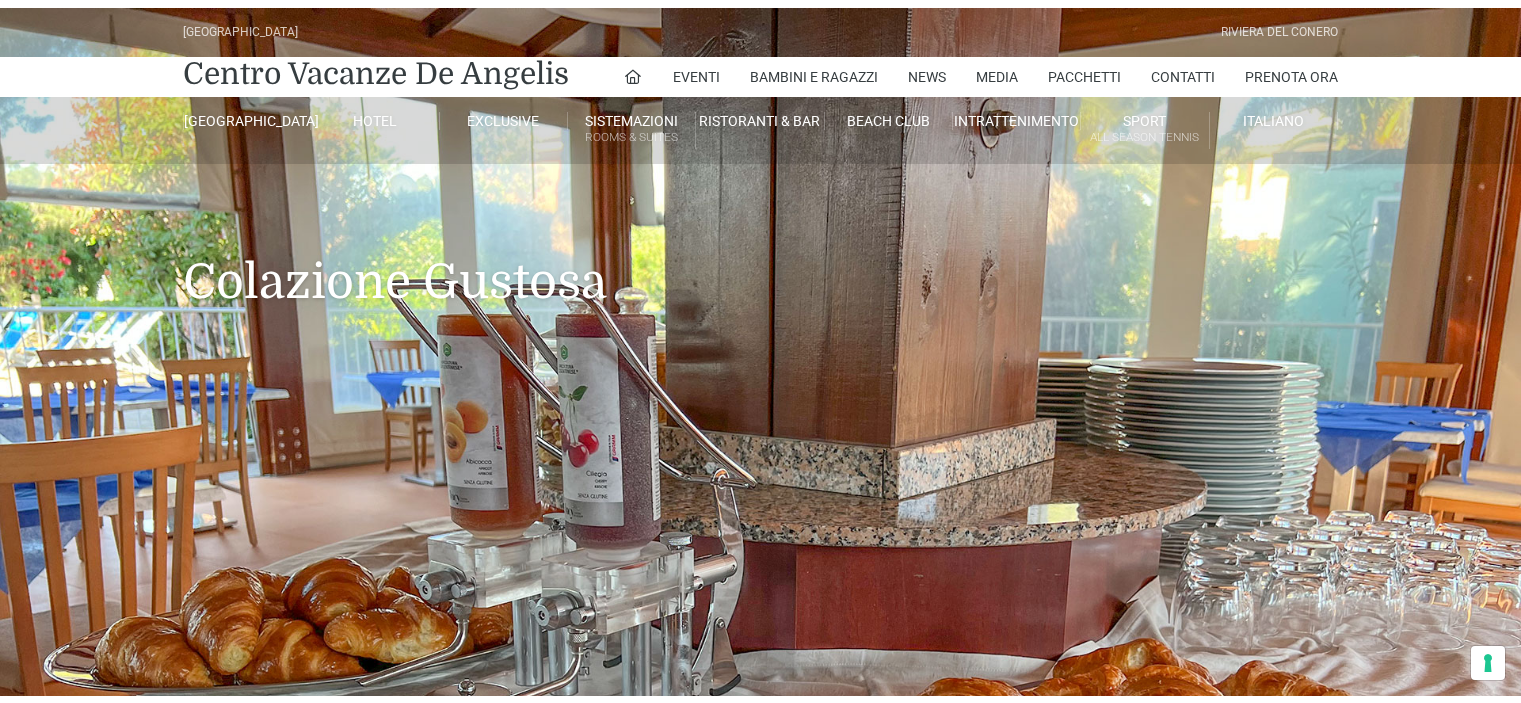 scroll, scrollTop: 0, scrollLeft: 0, axis: both 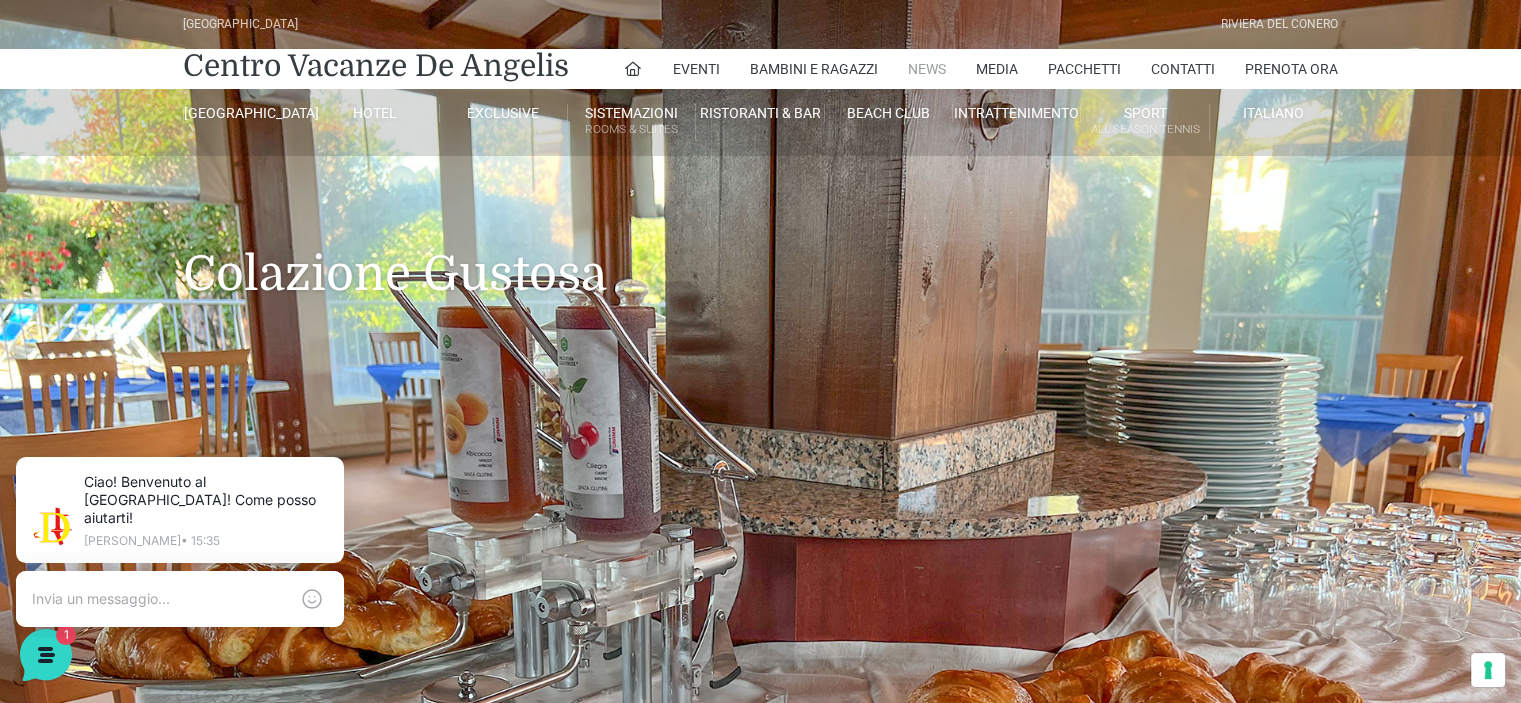 click on "News" at bounding box center [927, 69] 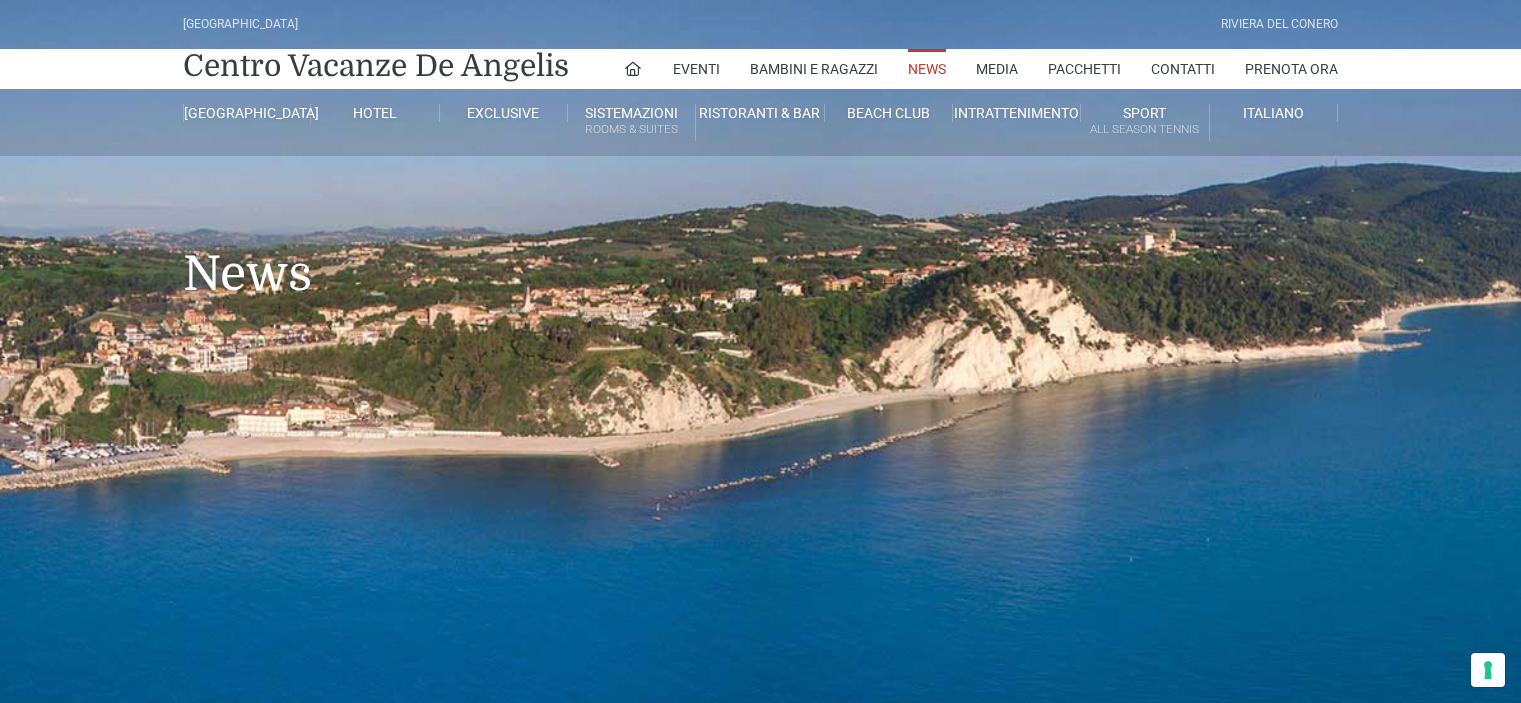scroll, scrollTop: 0, scrollLeft: 0, axis: both 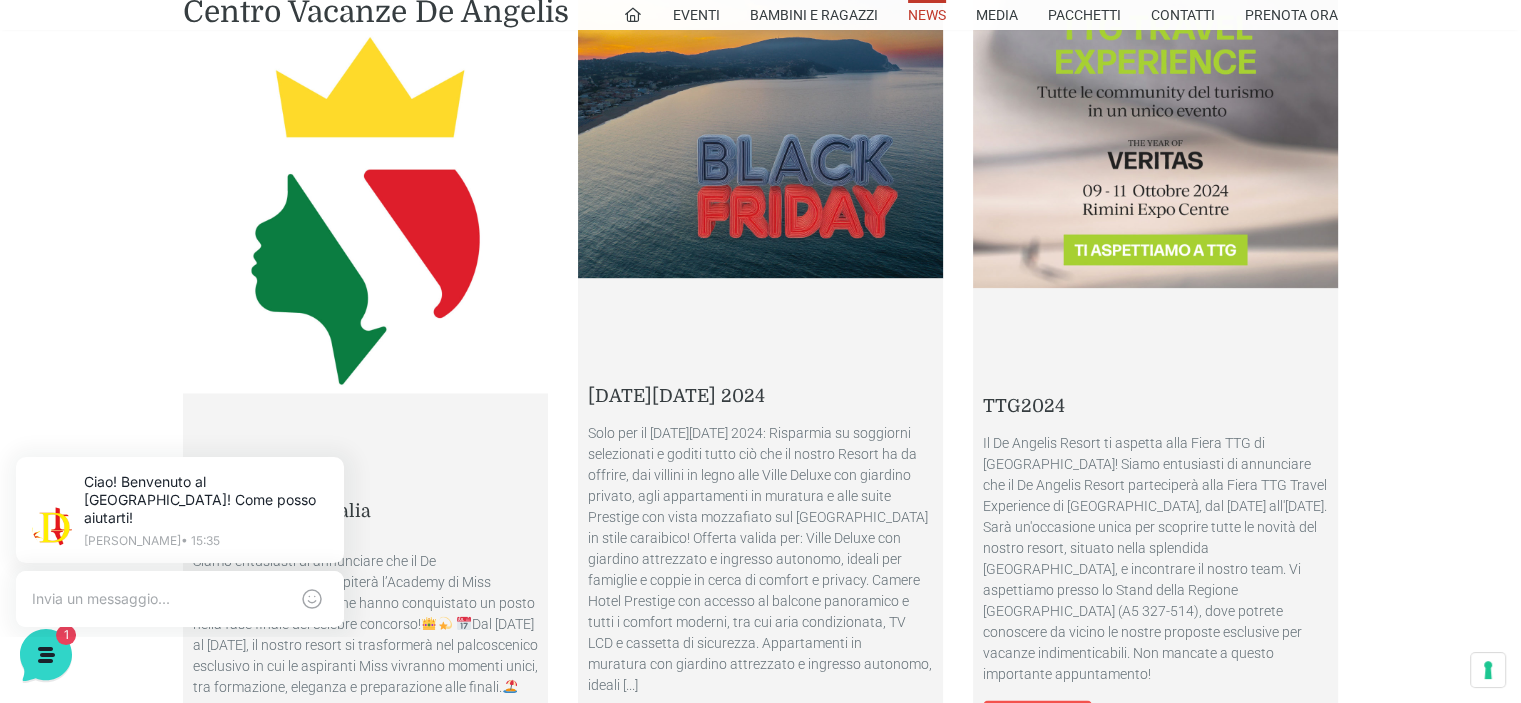 click at bounding box center (760, 95) 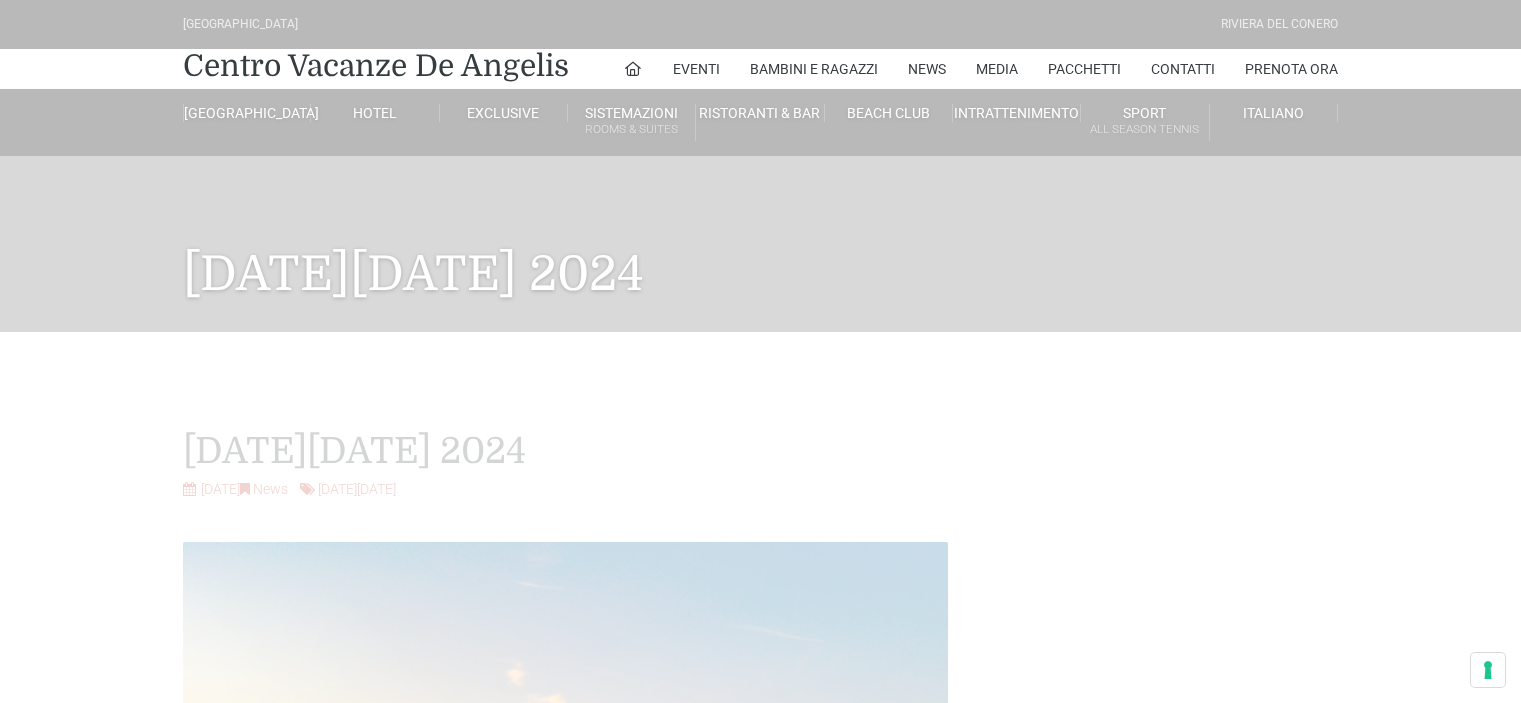 scroll, scrollTop: 0, scrollLeft: 0, axis: both 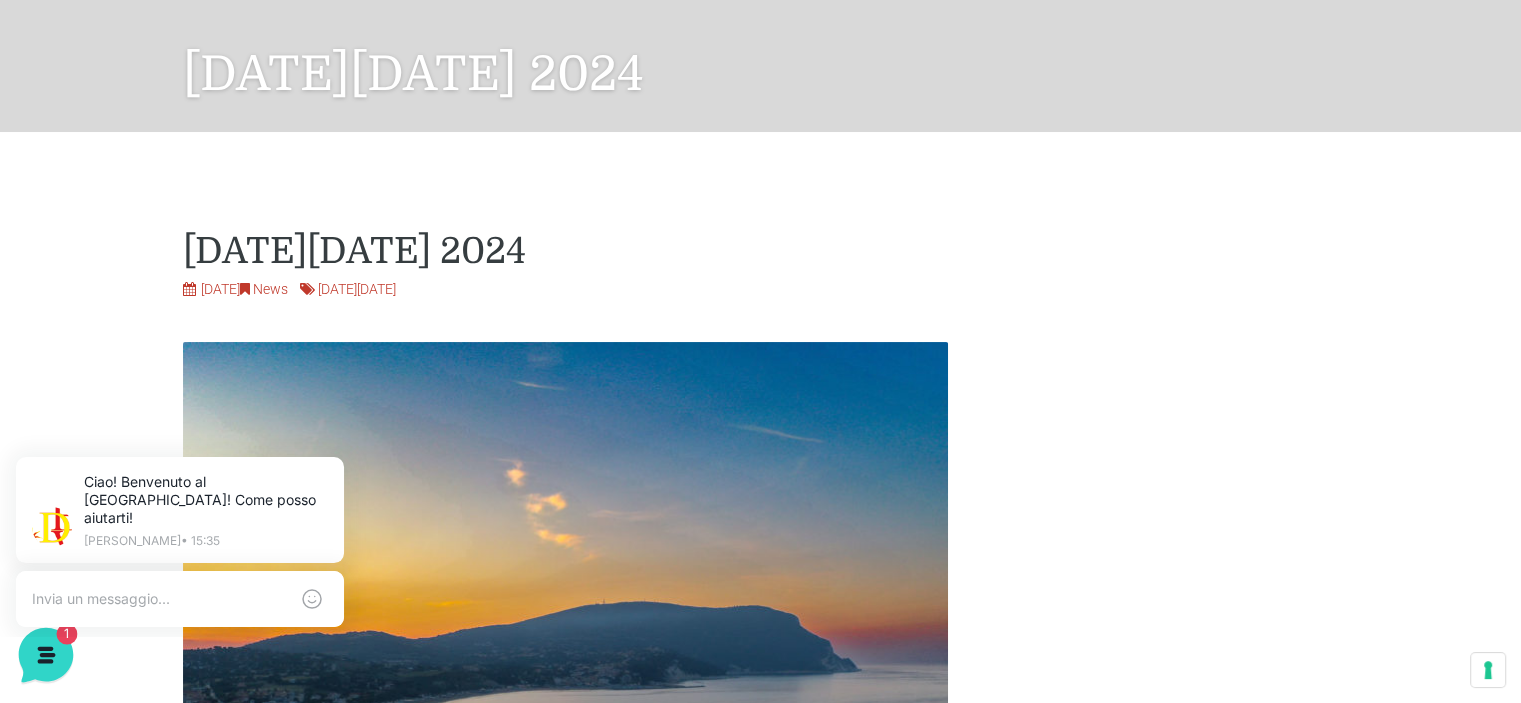 click 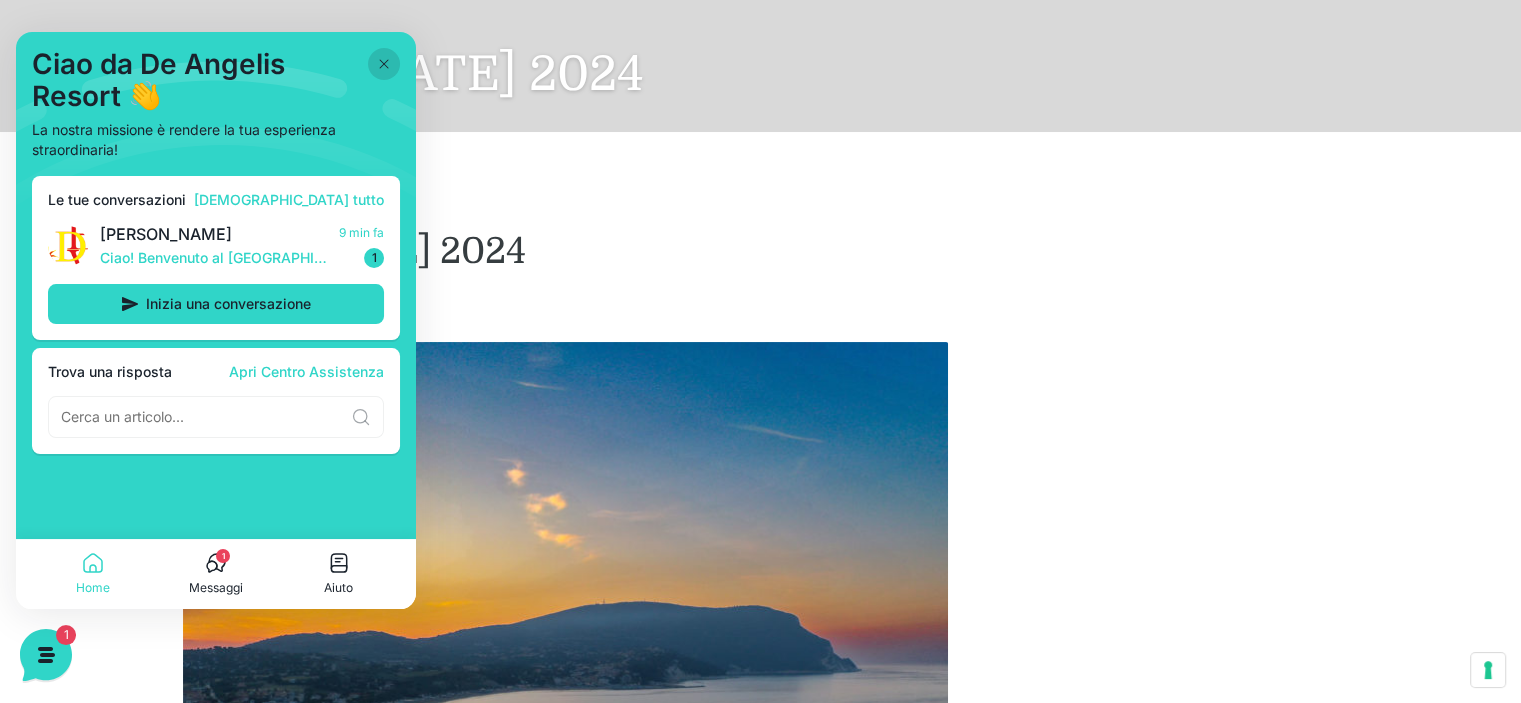 drag, startPoint x: 384, startPoint y: 55, endPoint x: 484, endPoint y: 108, distance: 113.17685 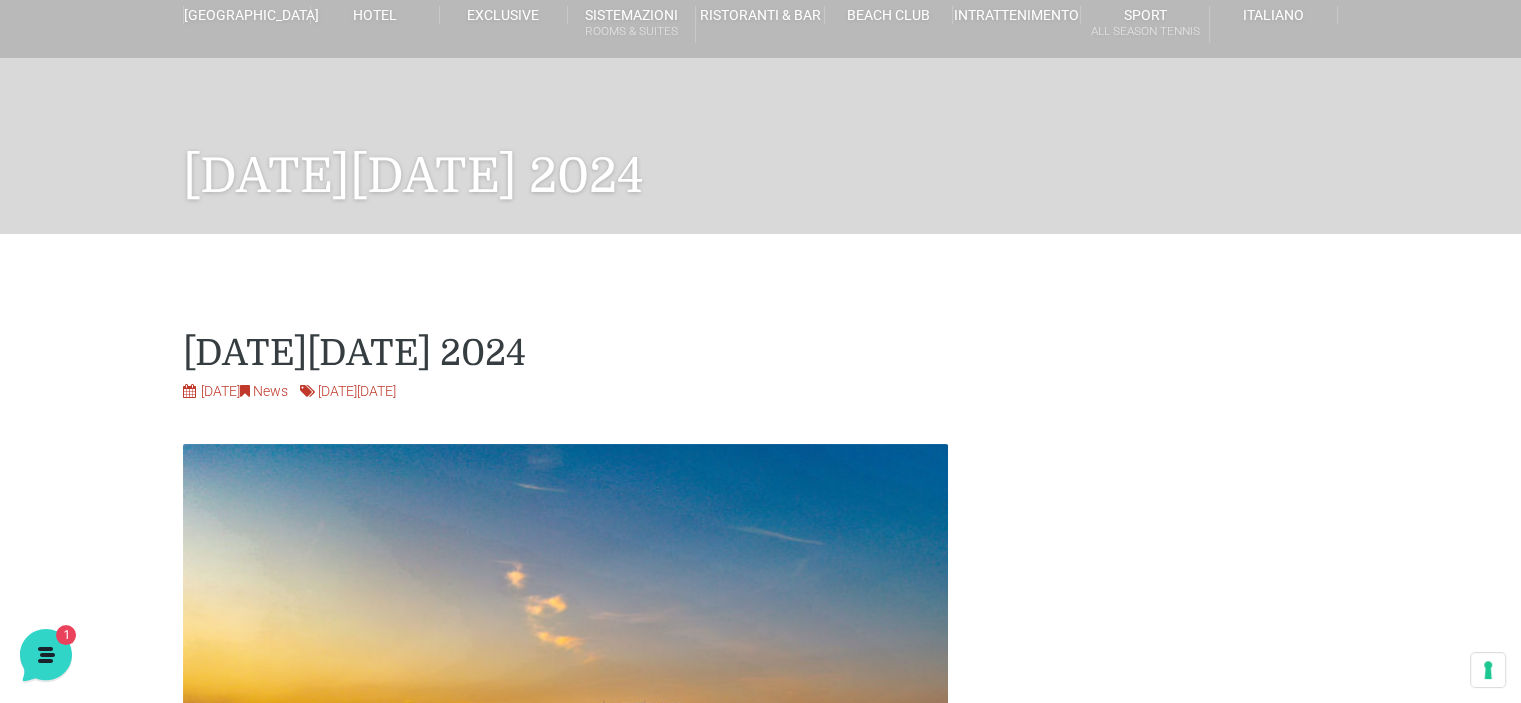 scroll, scrollTop: 0, scrollLeft: 0, axis: both 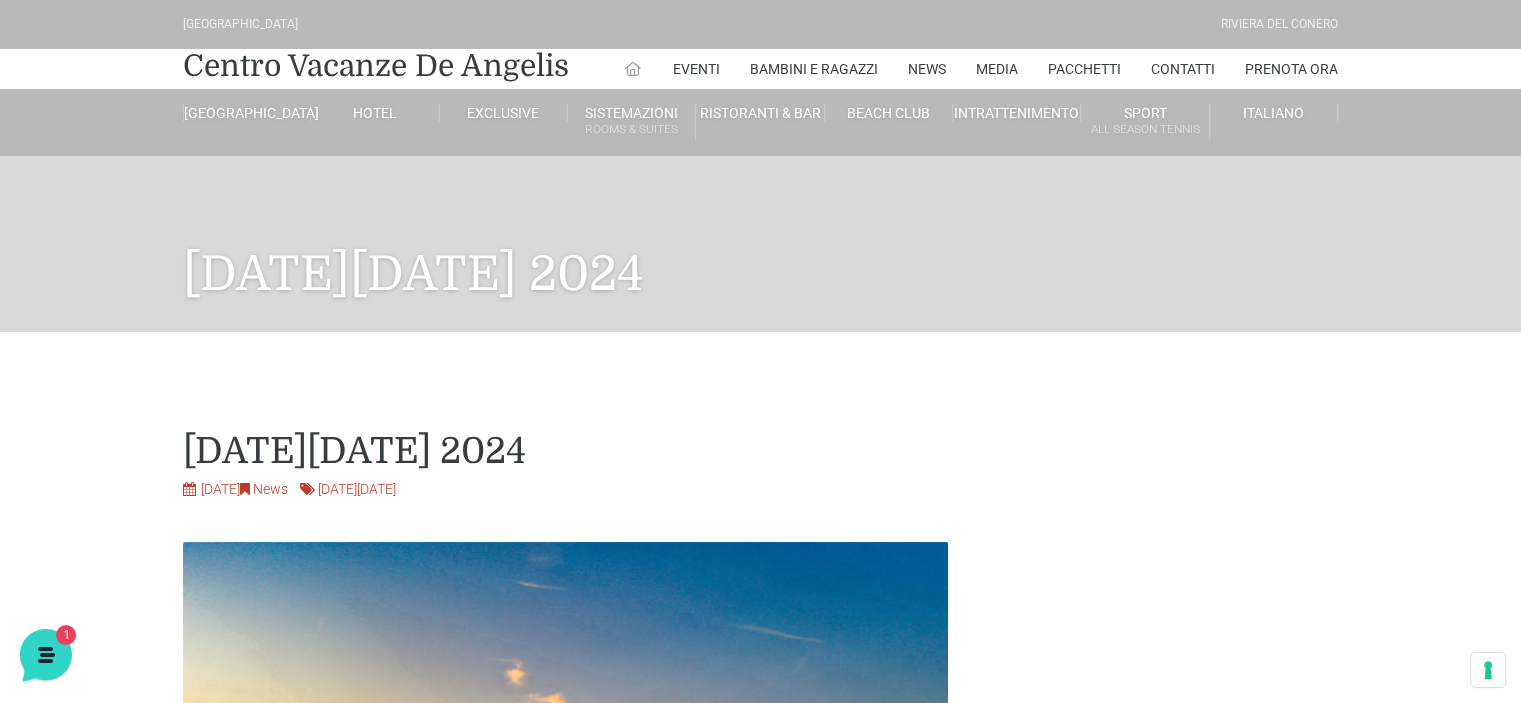 click at bounding box center (633, 69) 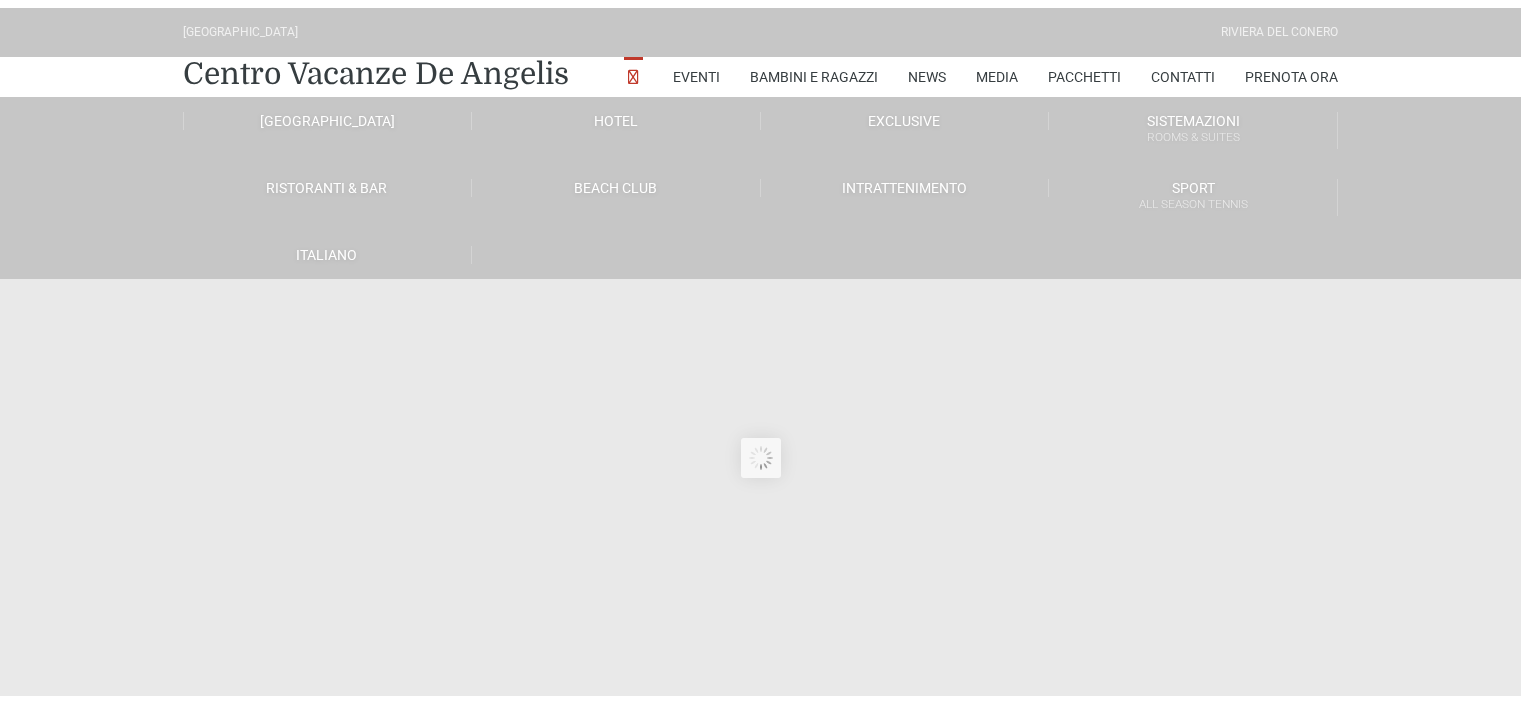 scroll, scrollTop: 0, scrollLeft: 0, axis: both 